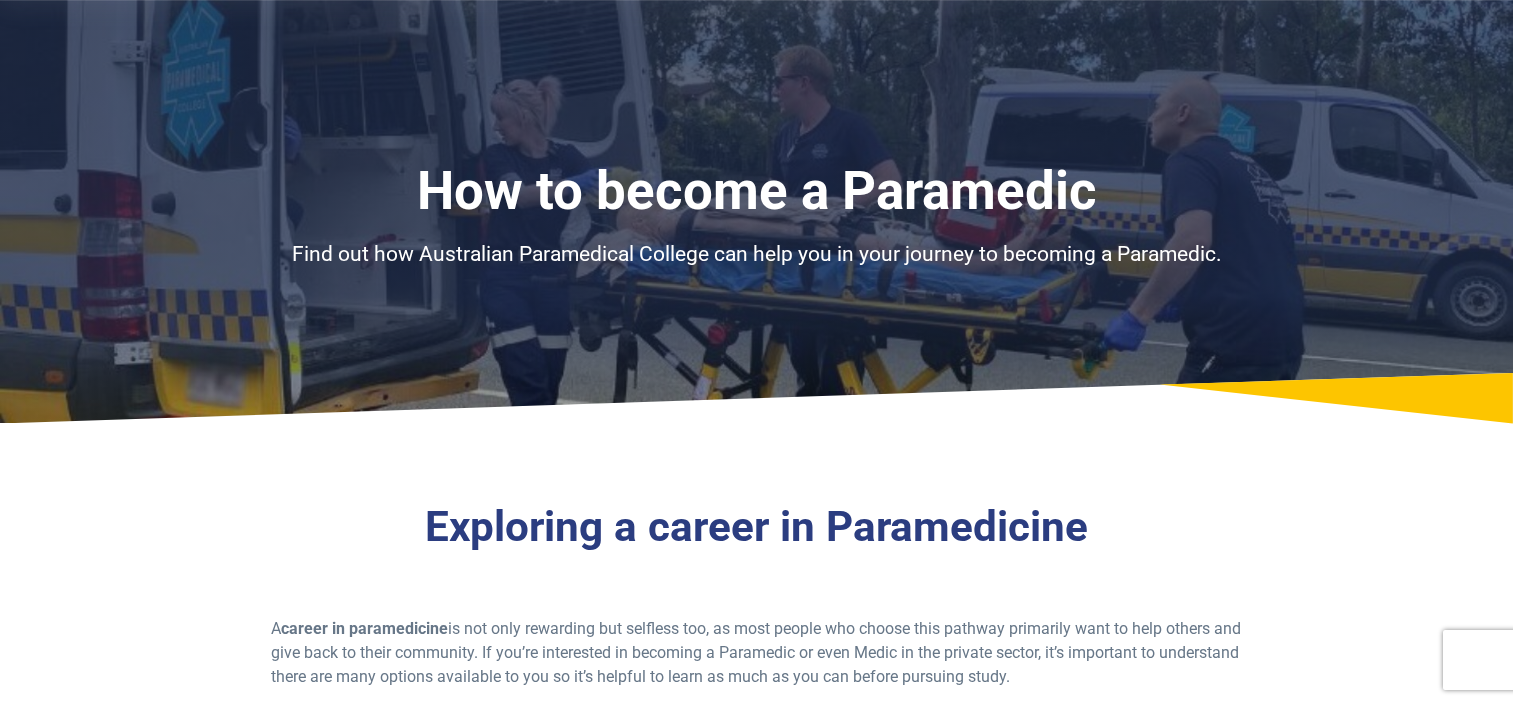 scroll, scrollTop: 400, scrollLeft: 0, axis: vertical 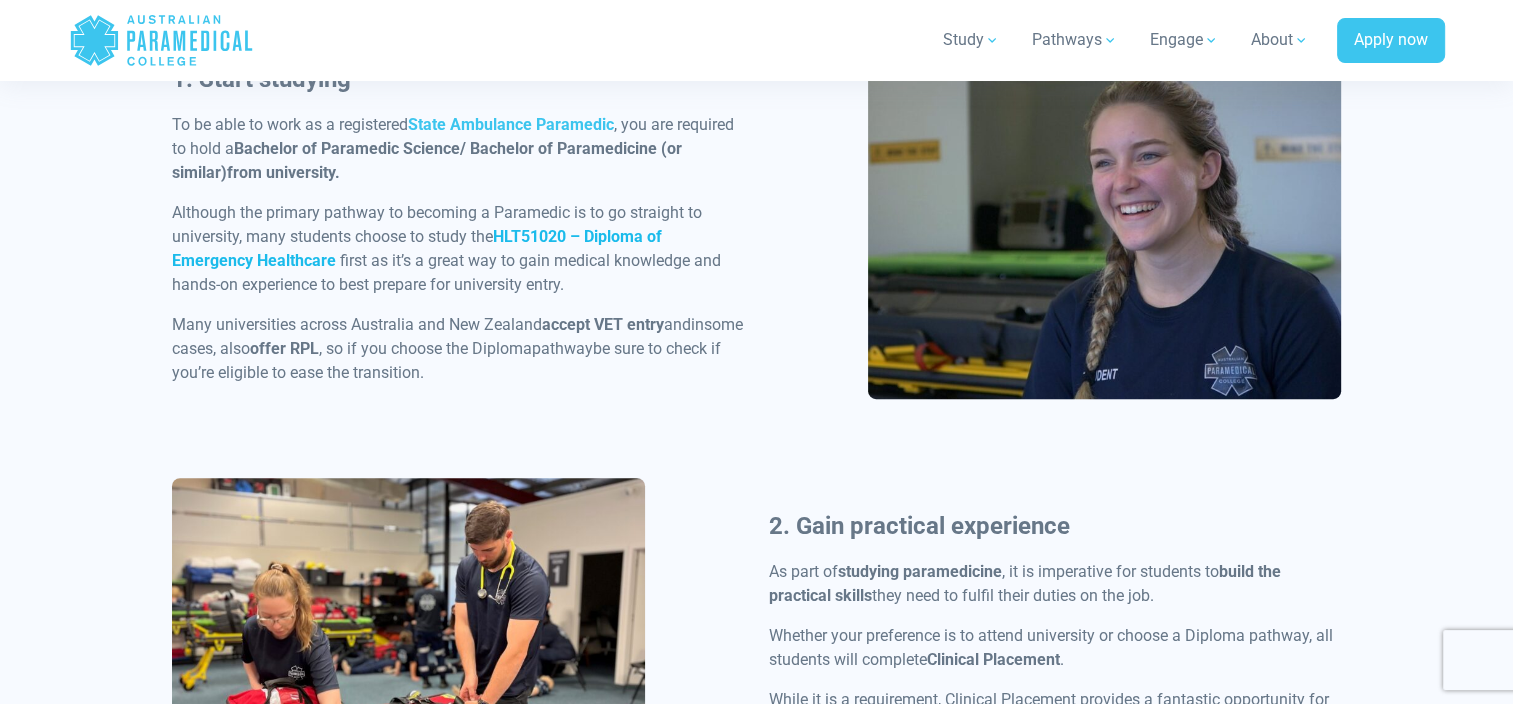 click on "HLT51020 – Diploma of Emergency Healthcare" at bounding box center (417, 248) 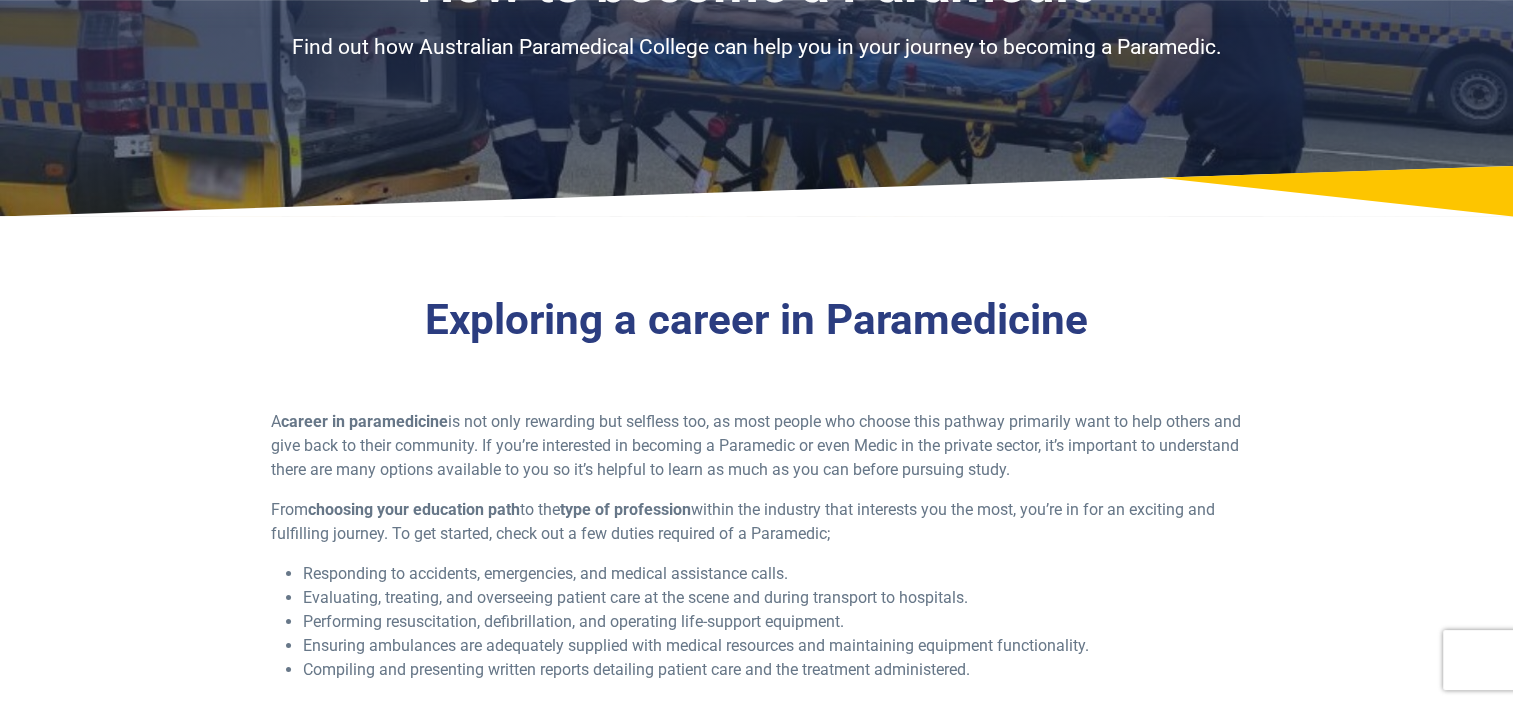scroll, scrollTop: 0, scrollLeft: 0, axis: both 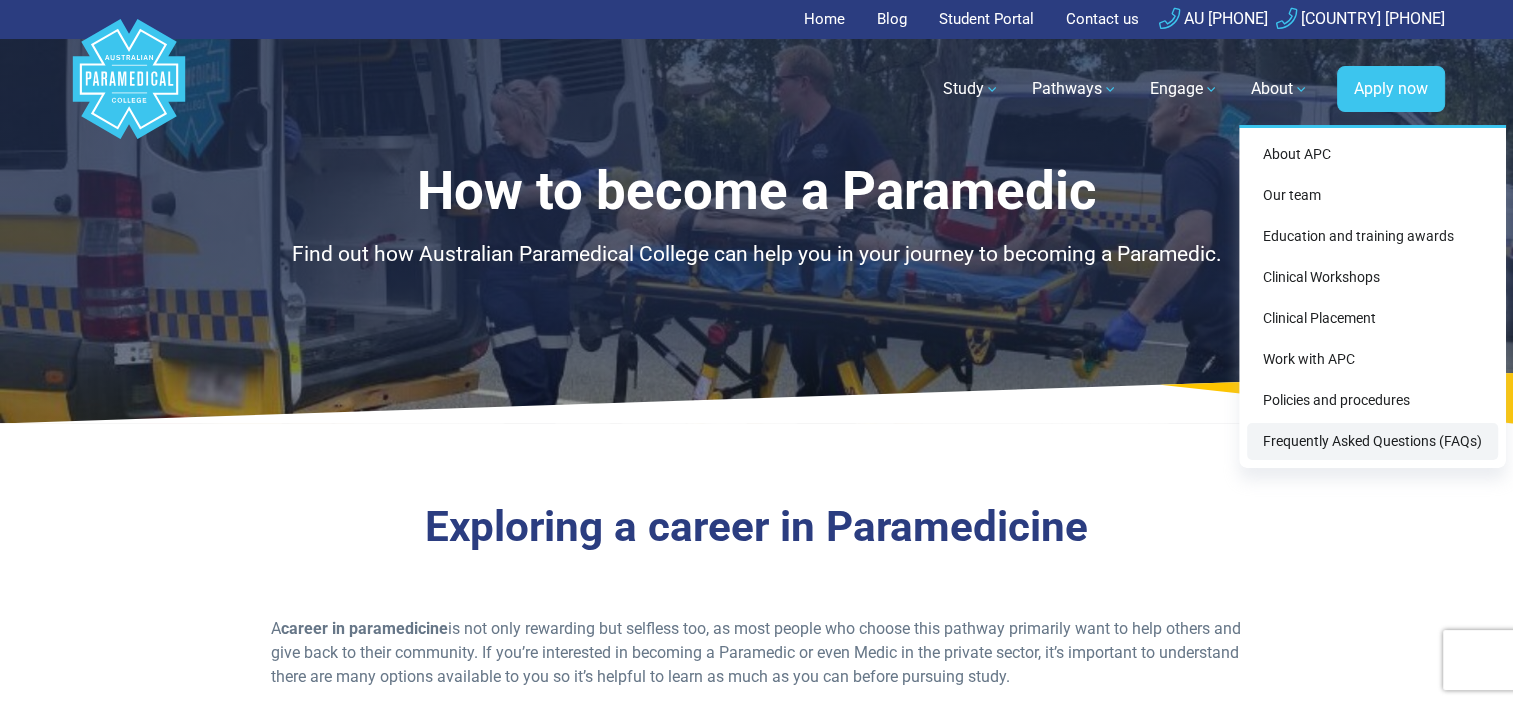 click on "Frequently Asked Questions (FAQs)" at bounding box center (1372, 441) 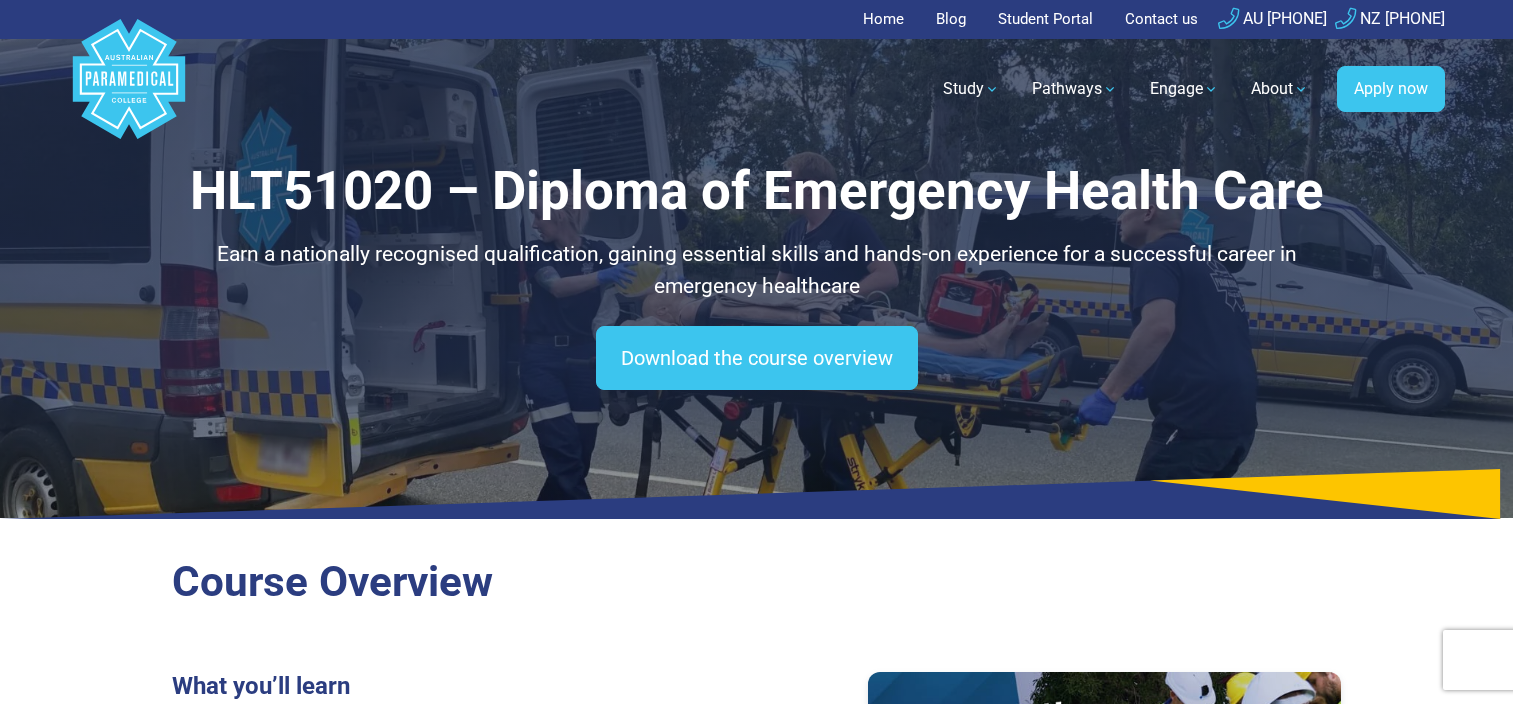 scroll, scrollTop: 0, scrollLeft: 0, axis: both 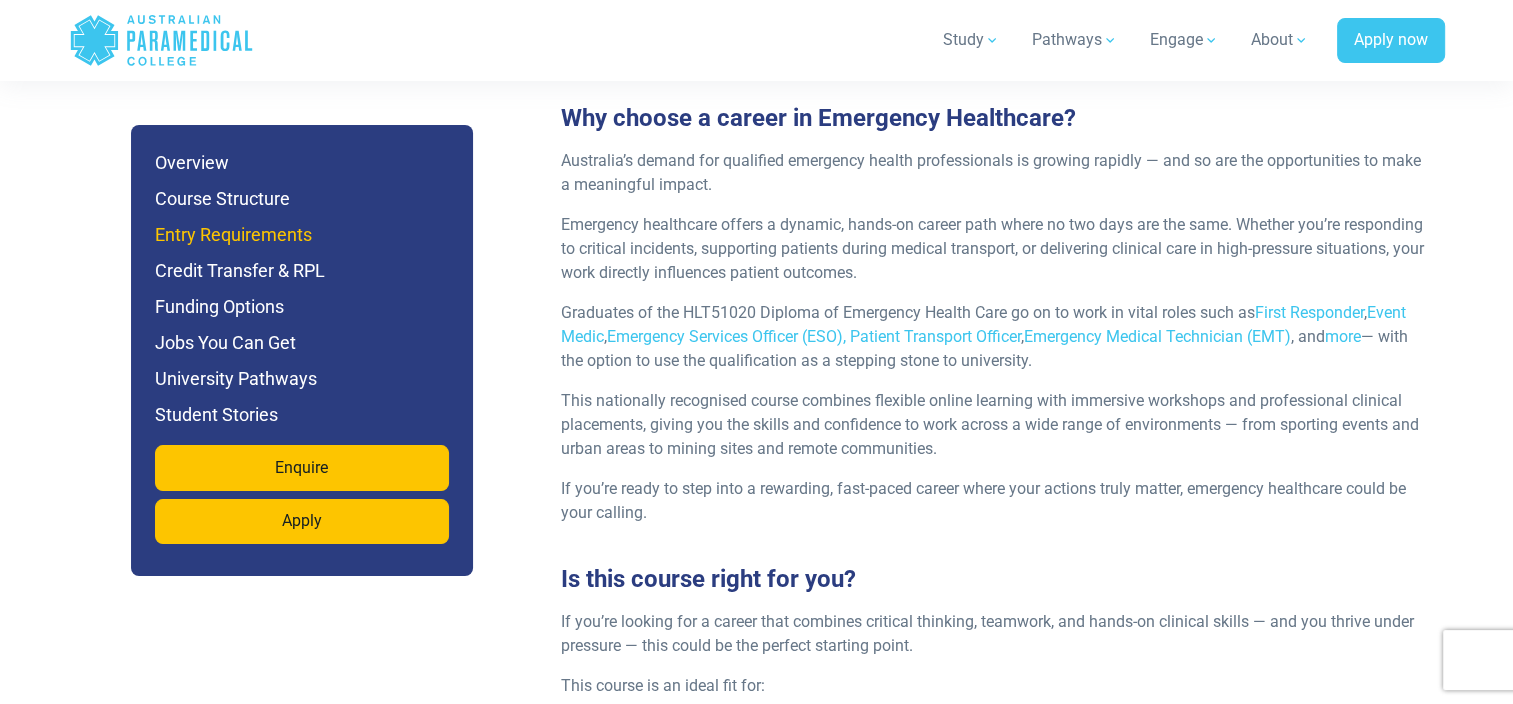click on "Entry Requirements" at bounding box center [302, 235] 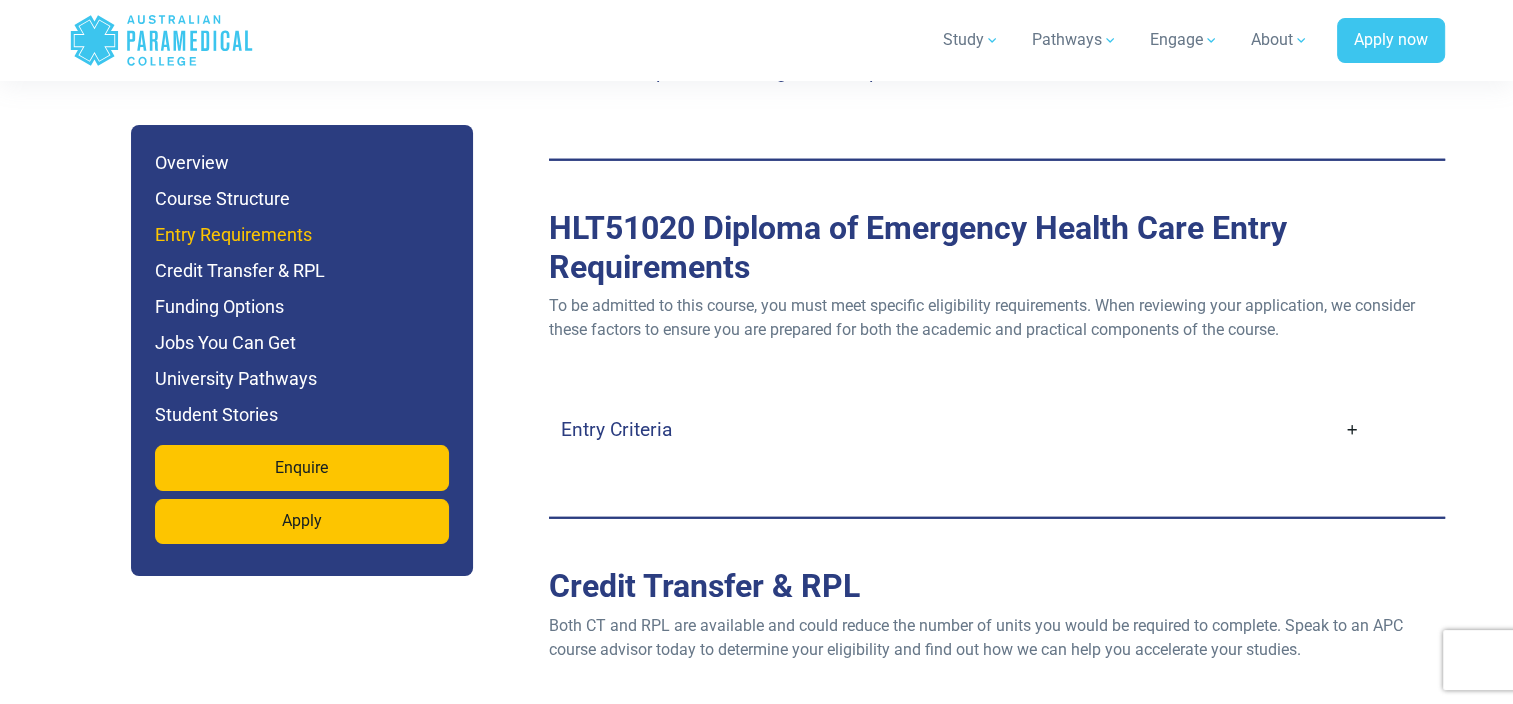 scroll, scrollTop: 5419, scrollLeft: 0, axis: vertical 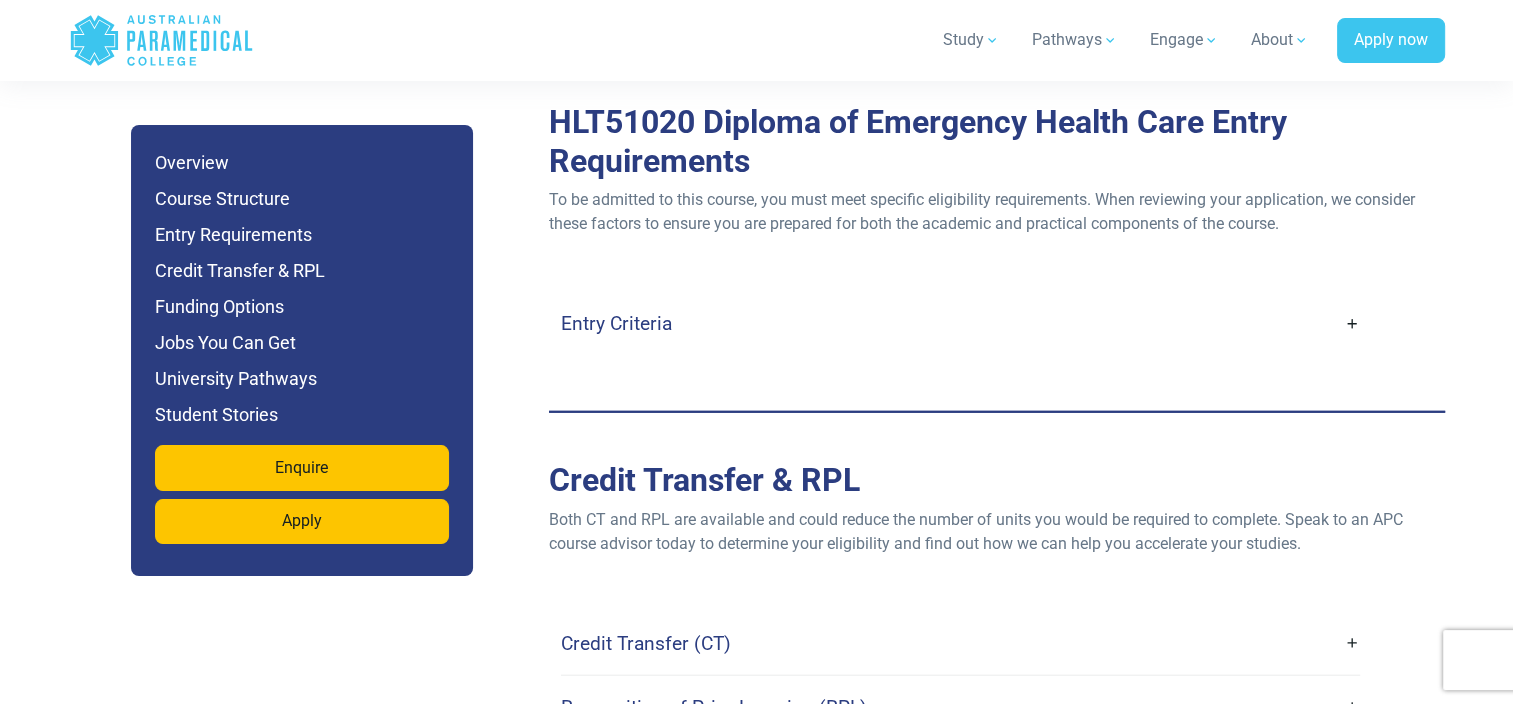 click on "Entry Criteria" at bounding box center [960, 323] 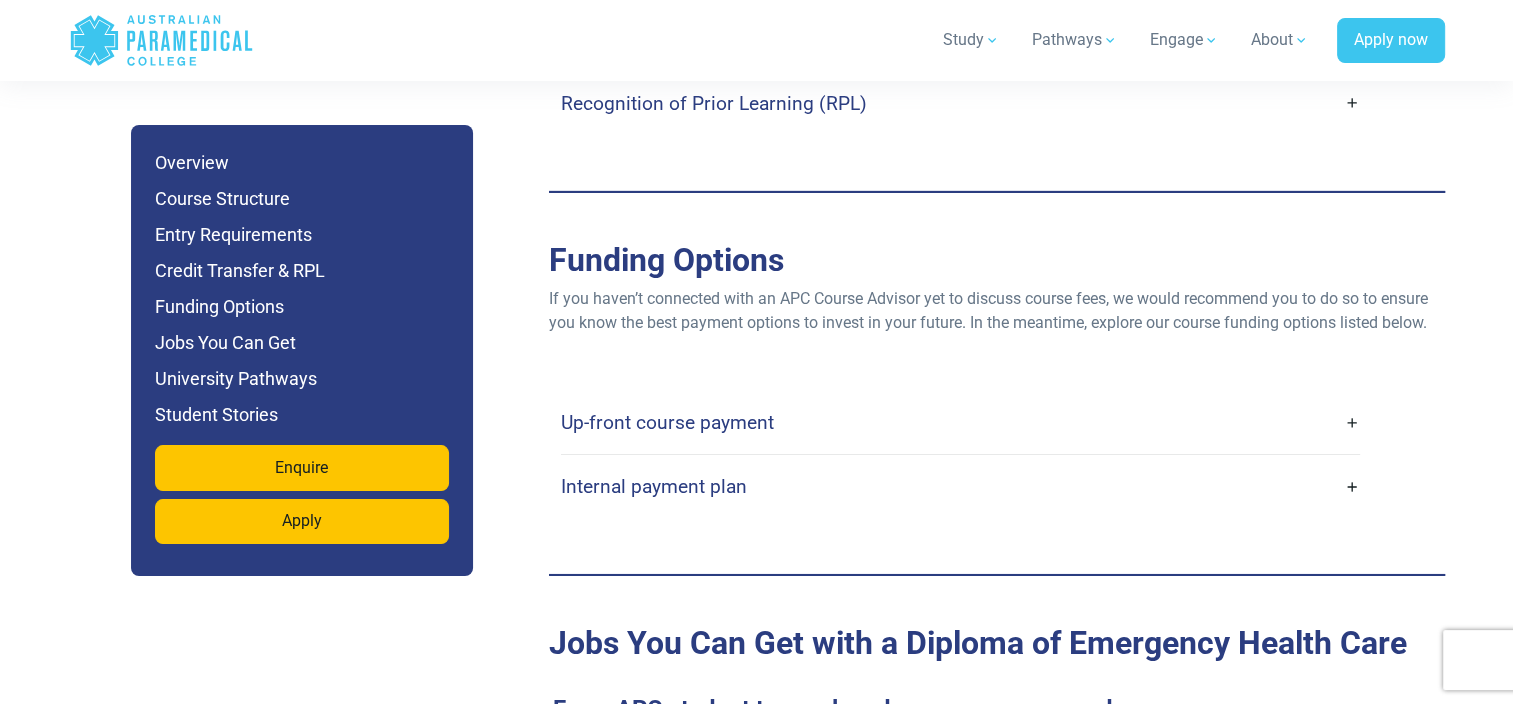 scroll, scrollTop: 6919, scrollLeft: 0, axis: vertical 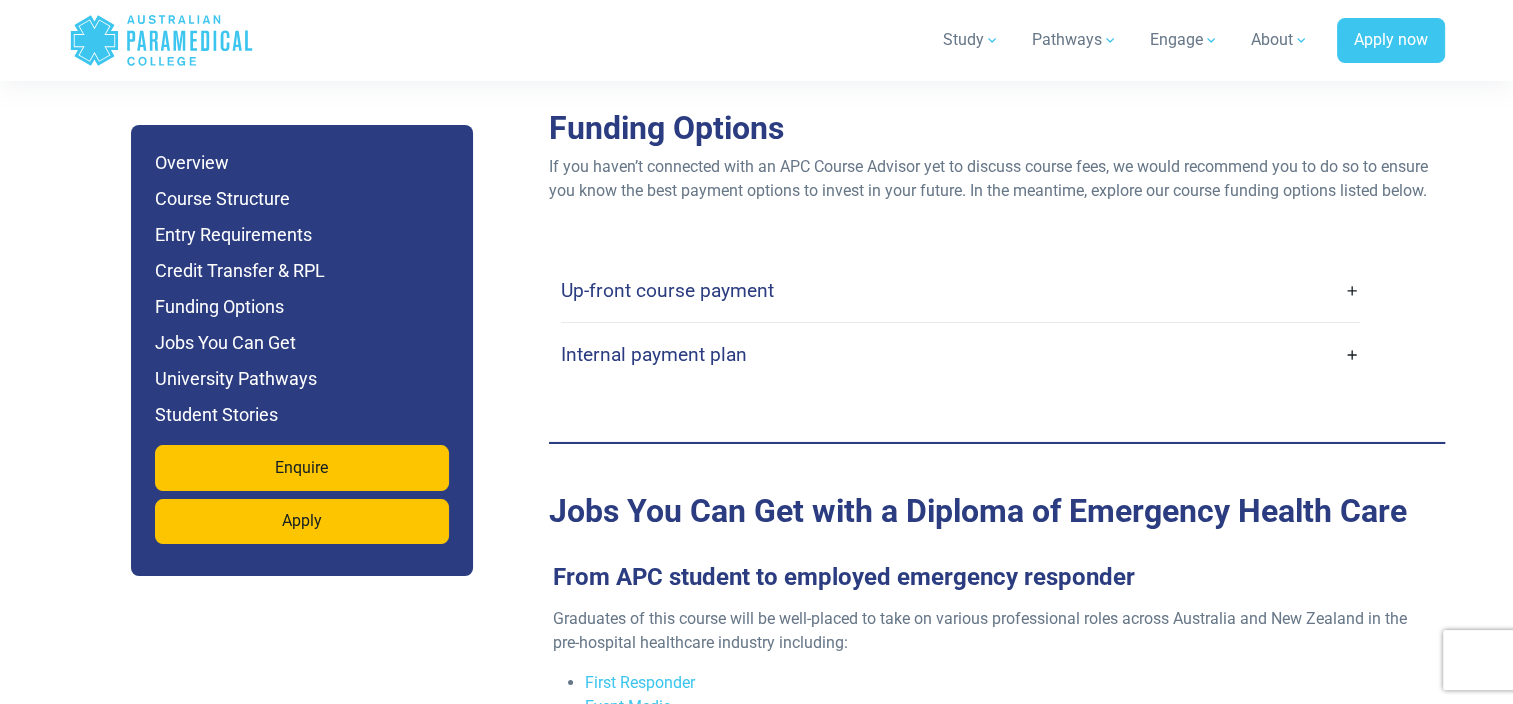 click on "Up-front course payment" at bounding box center (960, 290) 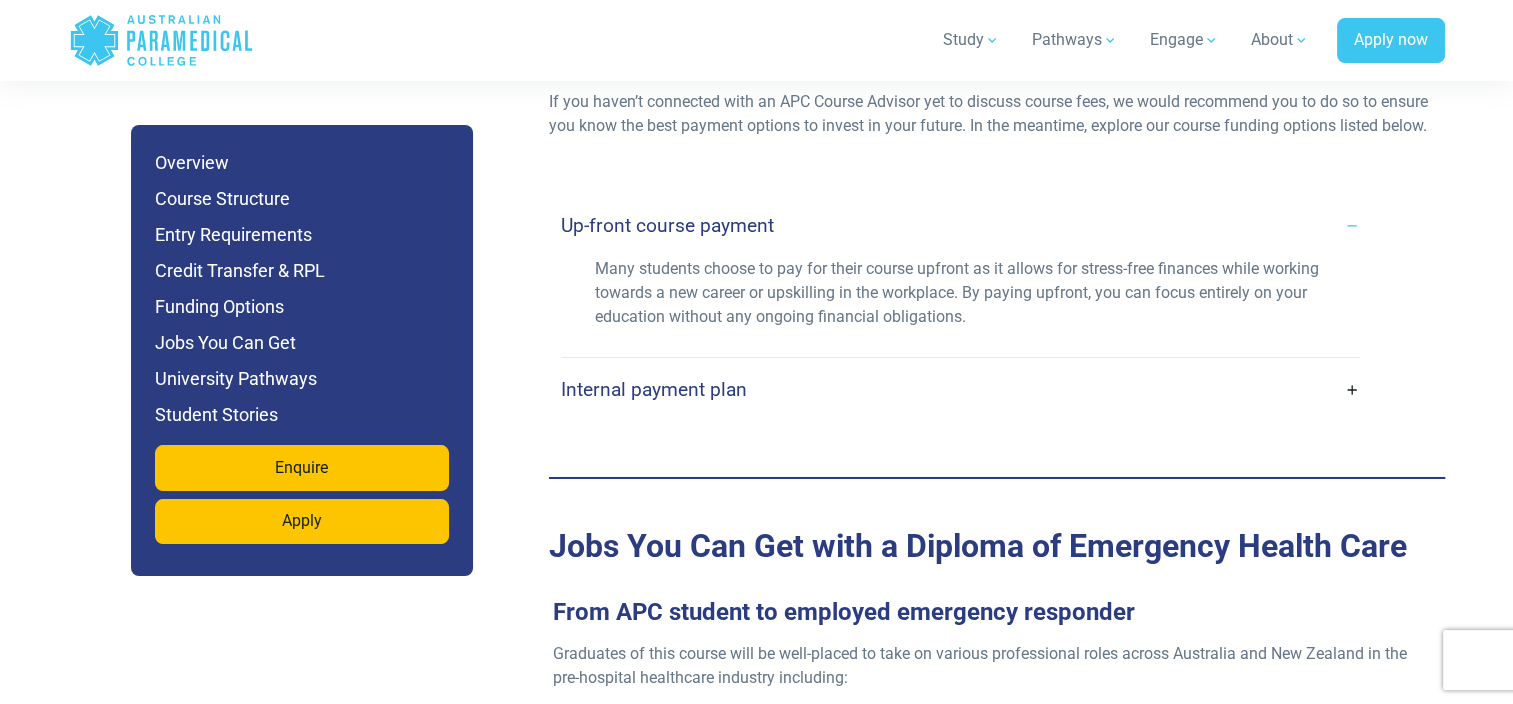 scroll, scrollTop: 7019, scrollLeft: 0, axis: vertical 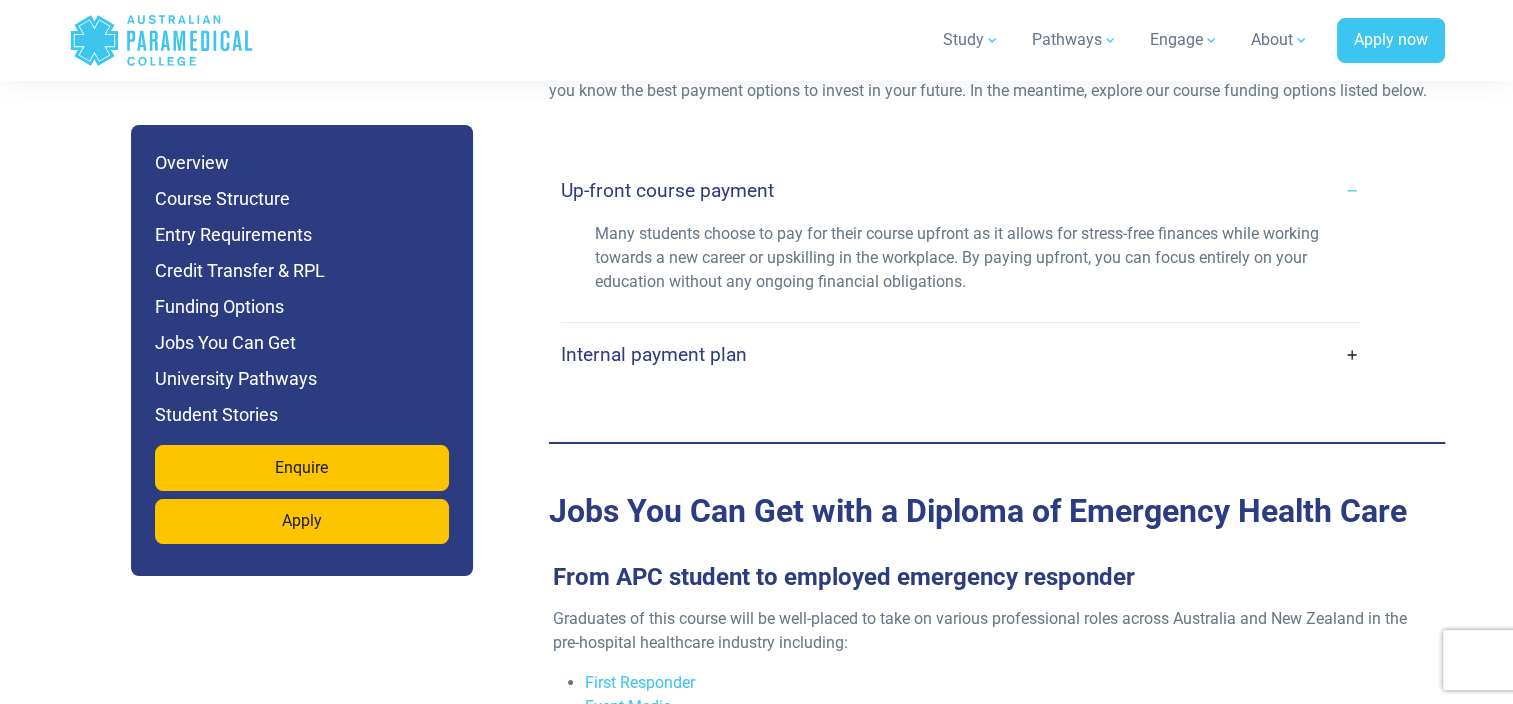 click on "Internal payment plan" at bounding box center [960, 354] 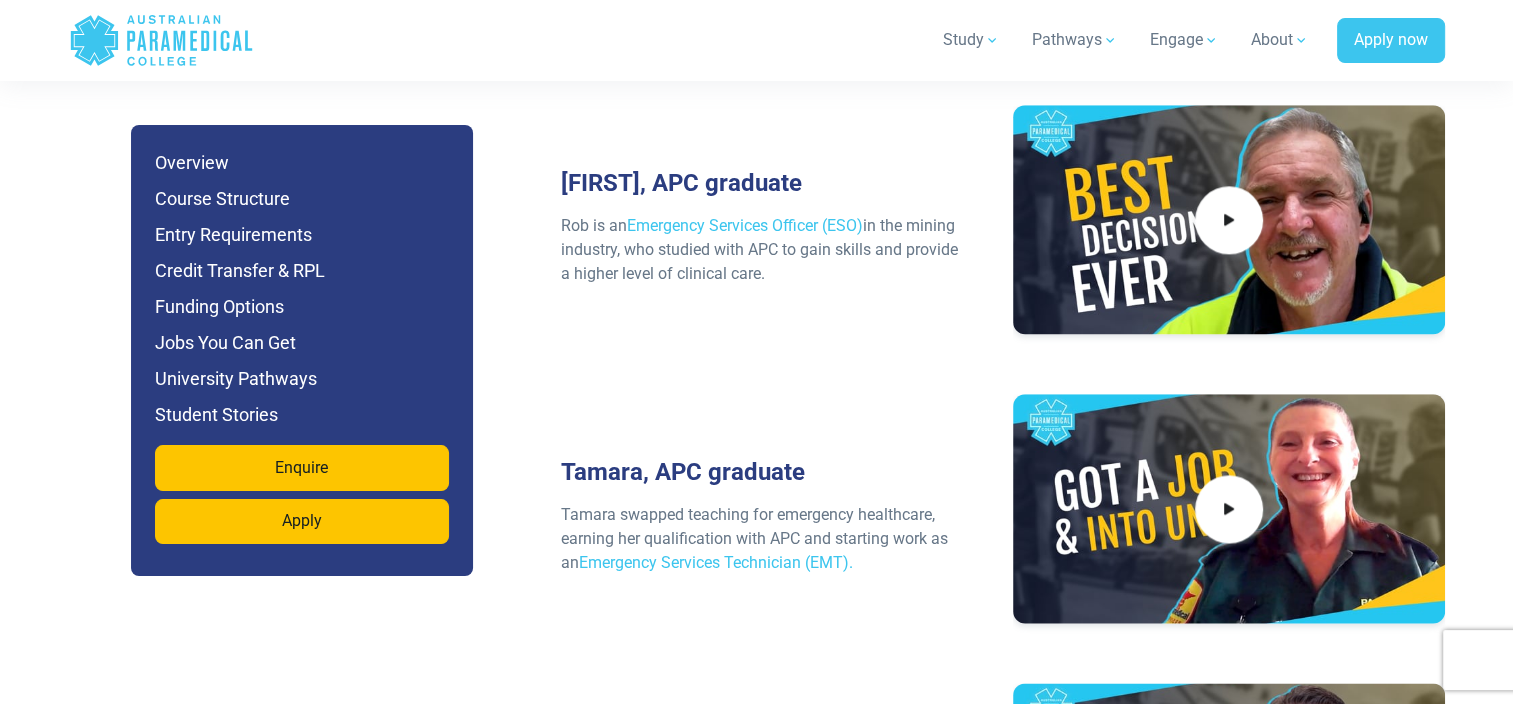 scroll, scrollTop: 10019, scrollLeft: 0, axis: vertical 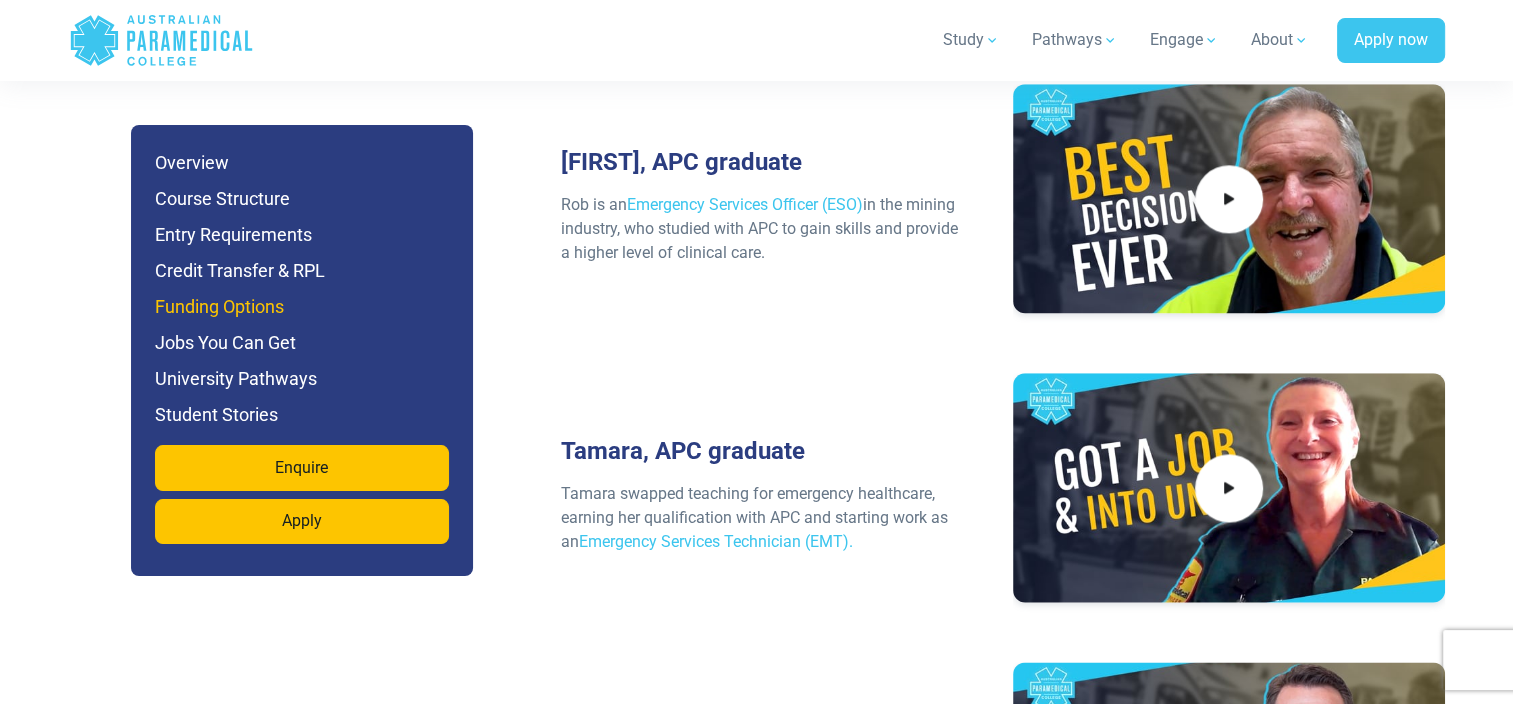 click on "Funding Options" at bounding box center (302, 307) 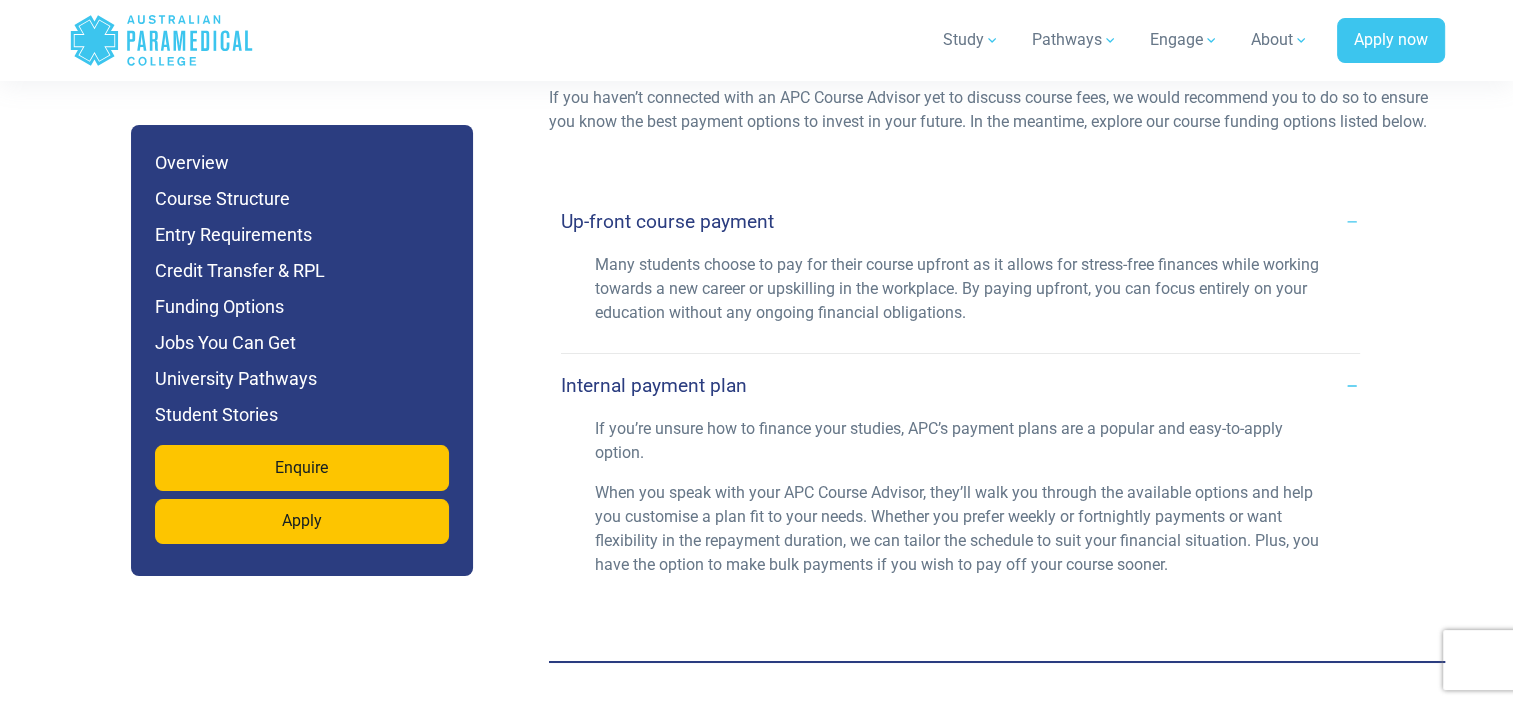 scroll, scrollTop: 6924, scrollLeft: 0, axis: vertical 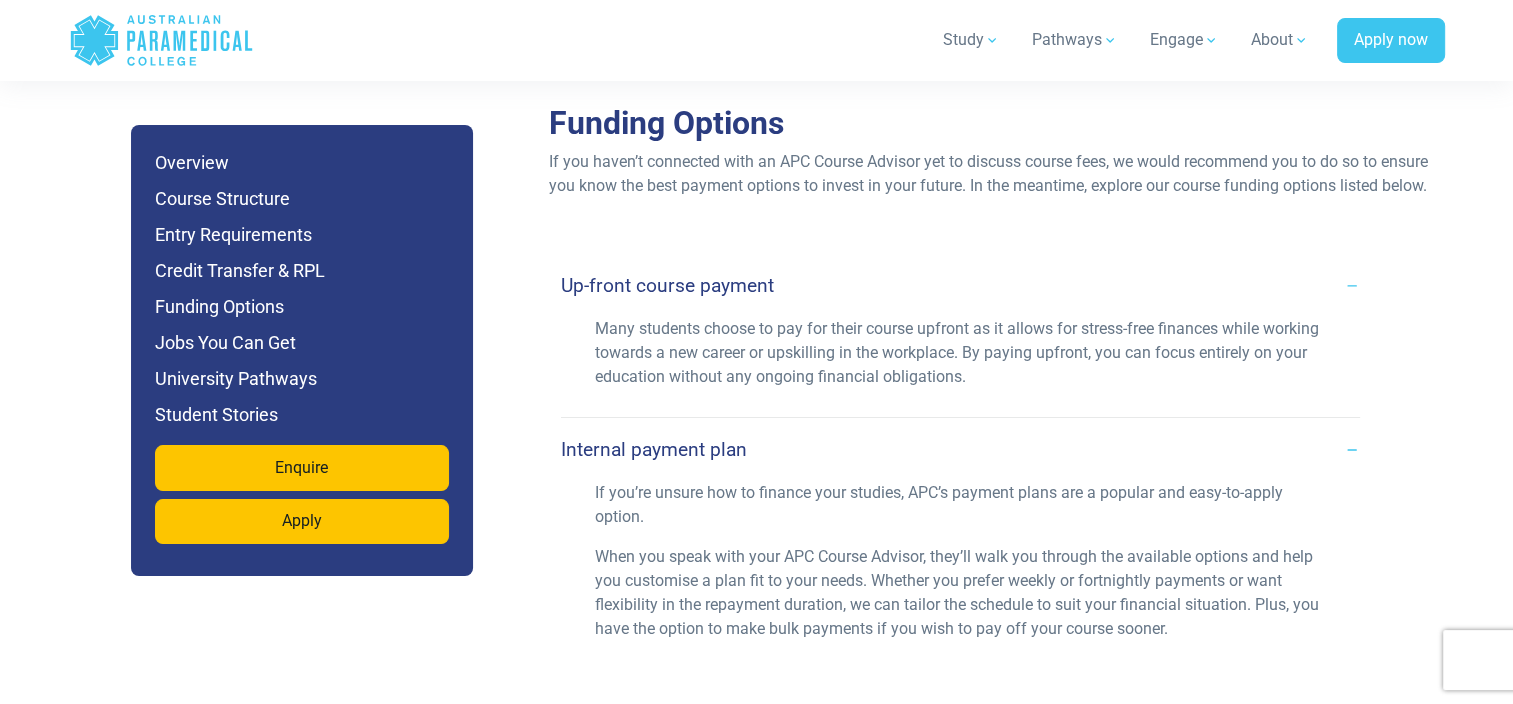 click on "Up-front course payment" at bounding box center (667, 285) 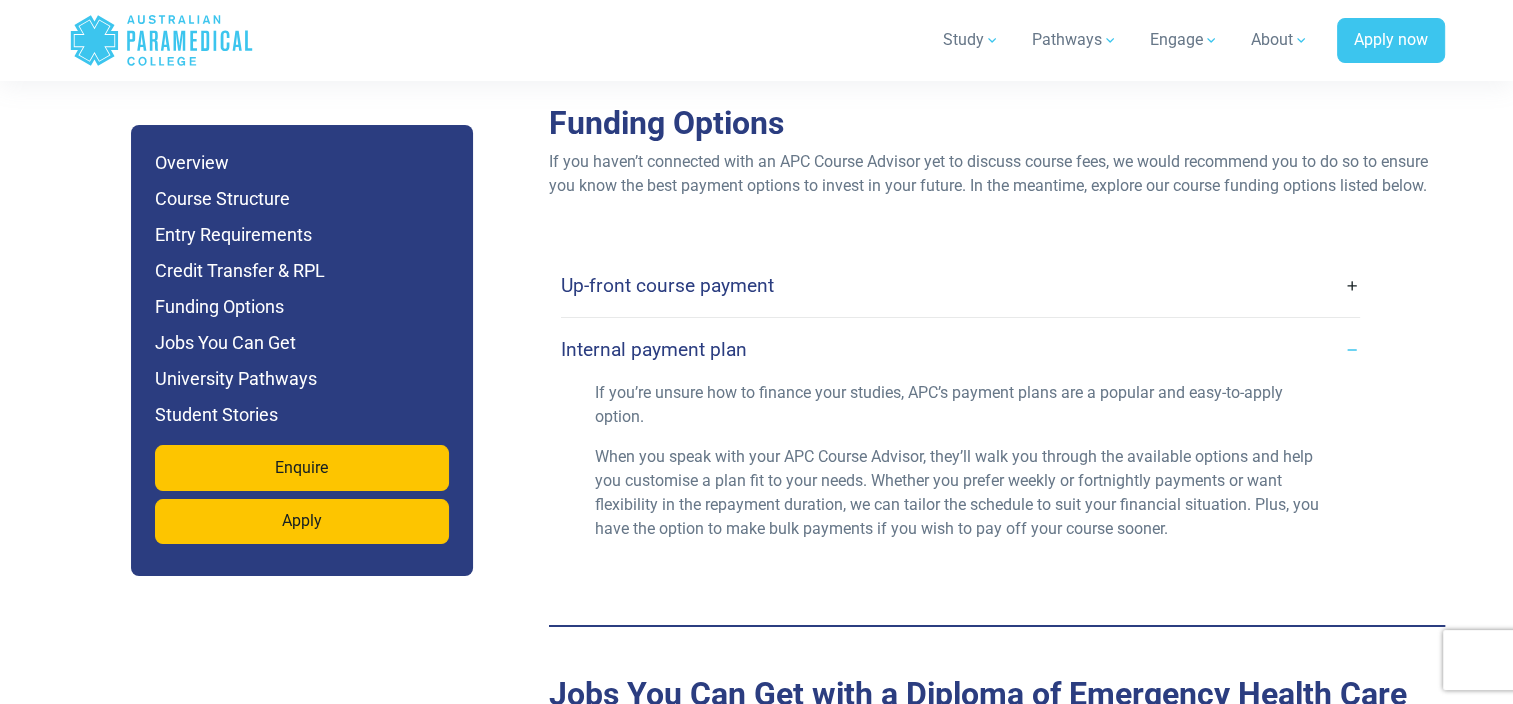 click on "Up-front course payment" at bounding box center [667, 285] 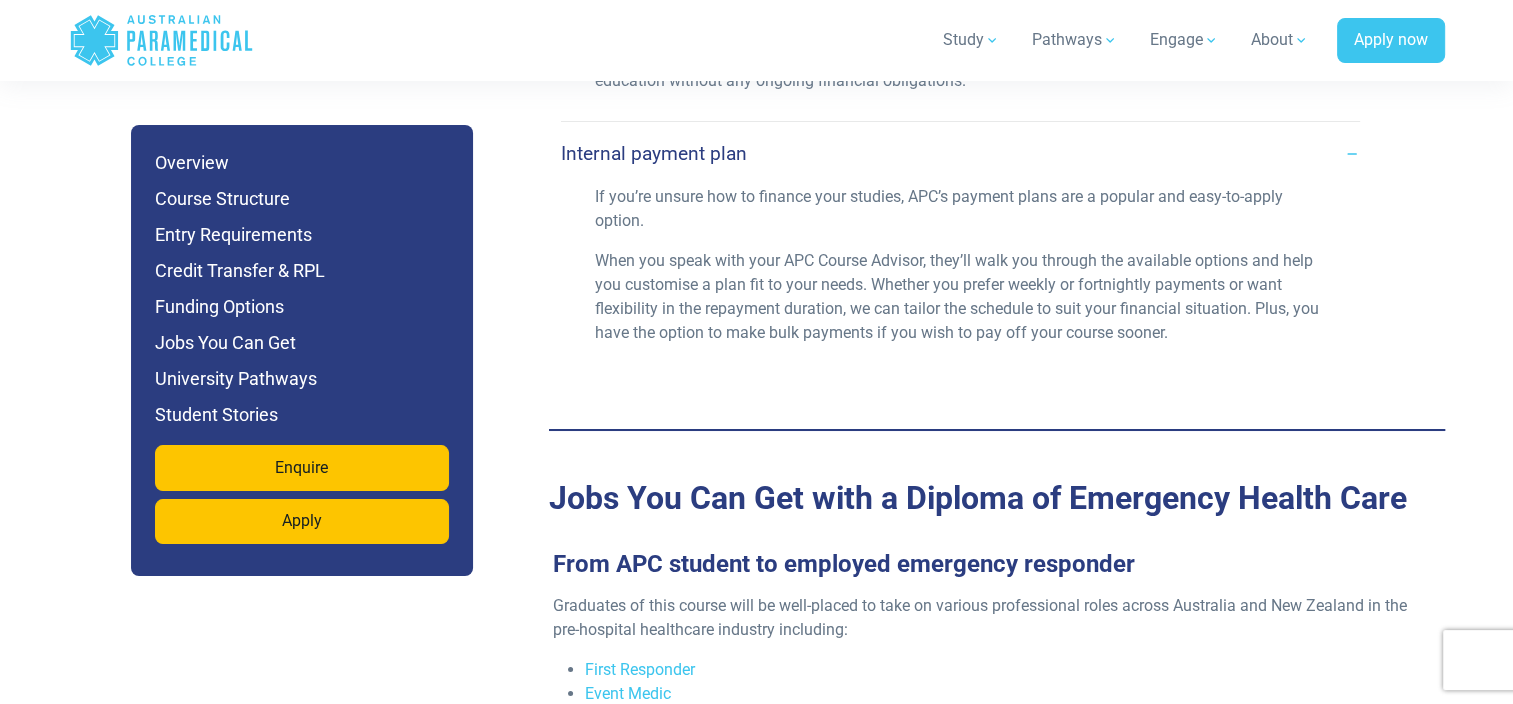 scroll, scrollTop: 7224, scrollLeft: 0, axis: vertical 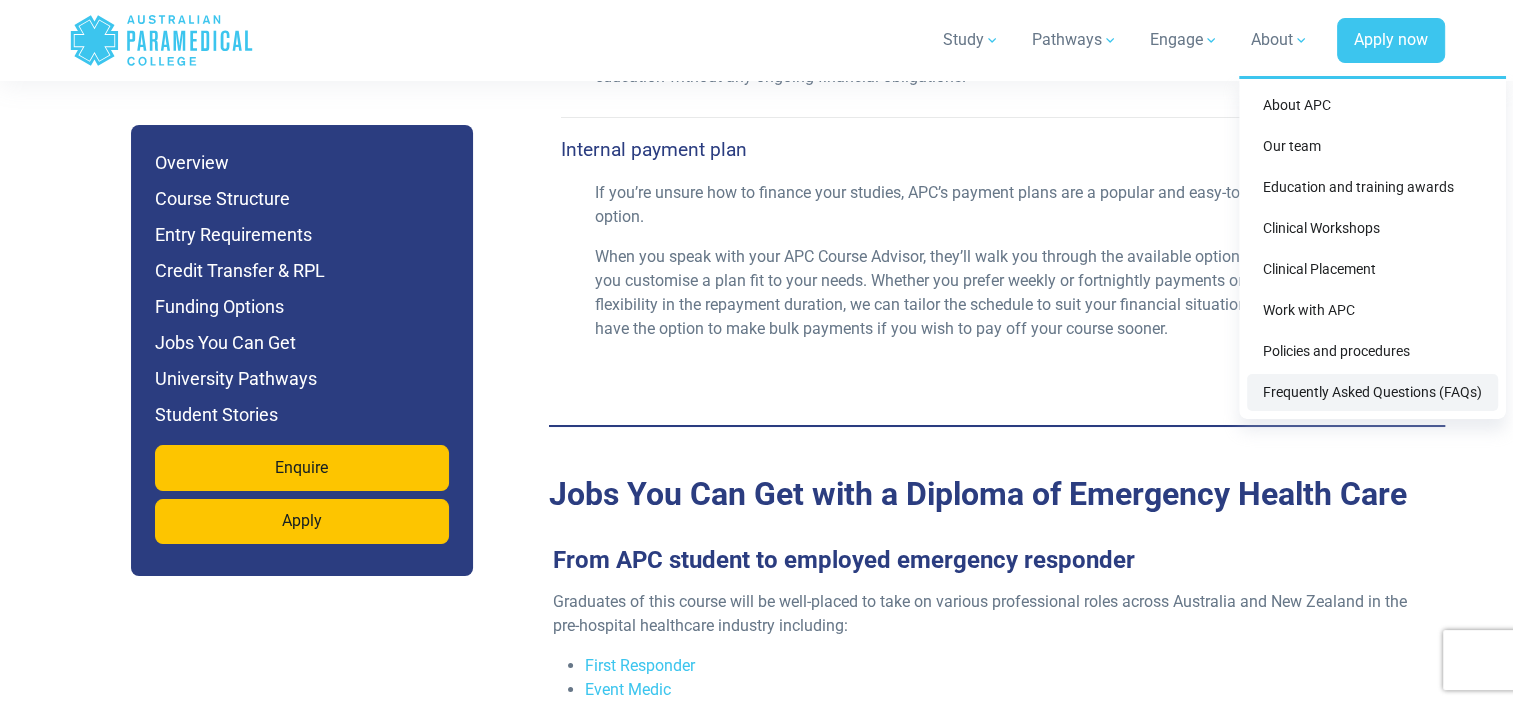 click on "Frequently Asked Questions (FAQs)" at bounding box center [1372, 392] 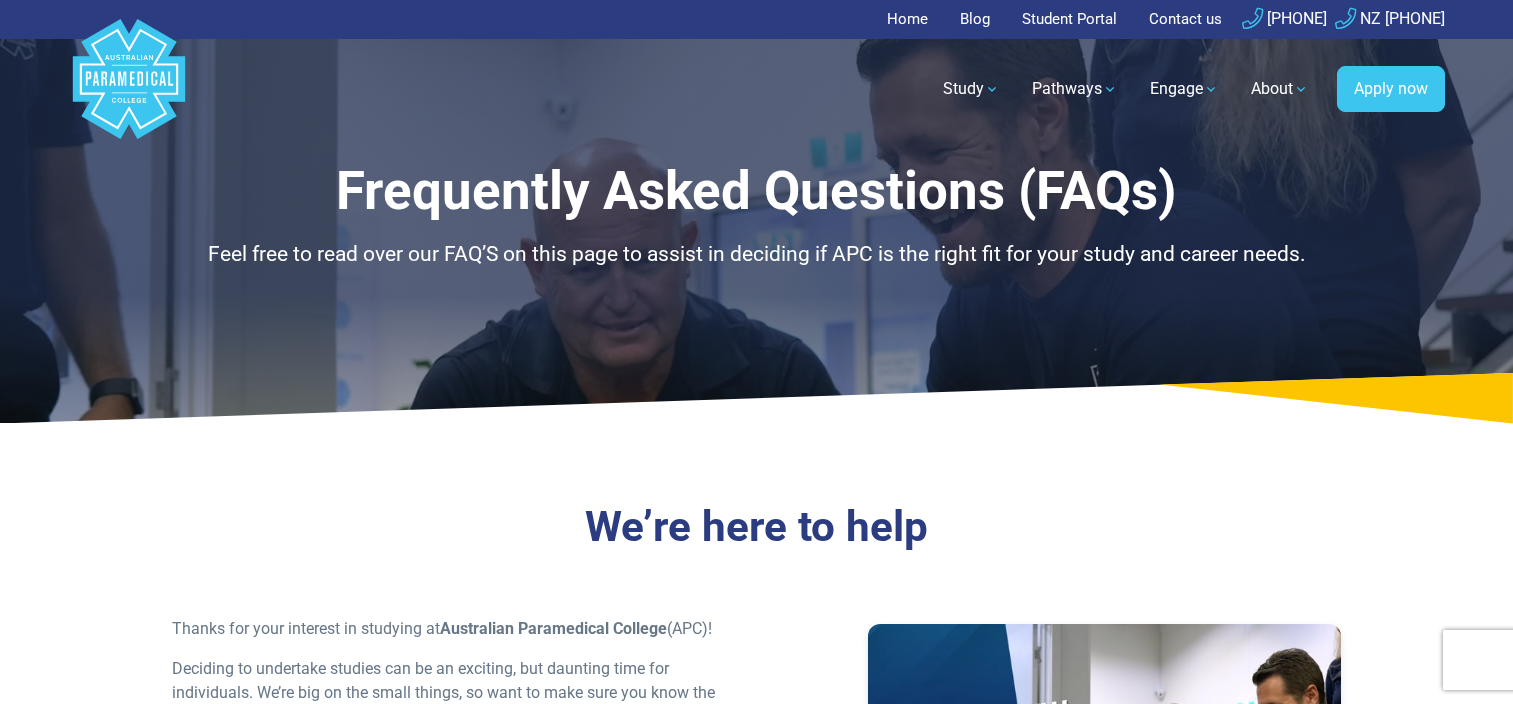 scroll, scrollTop: 400, scrollLeft: 0, axis: vertical 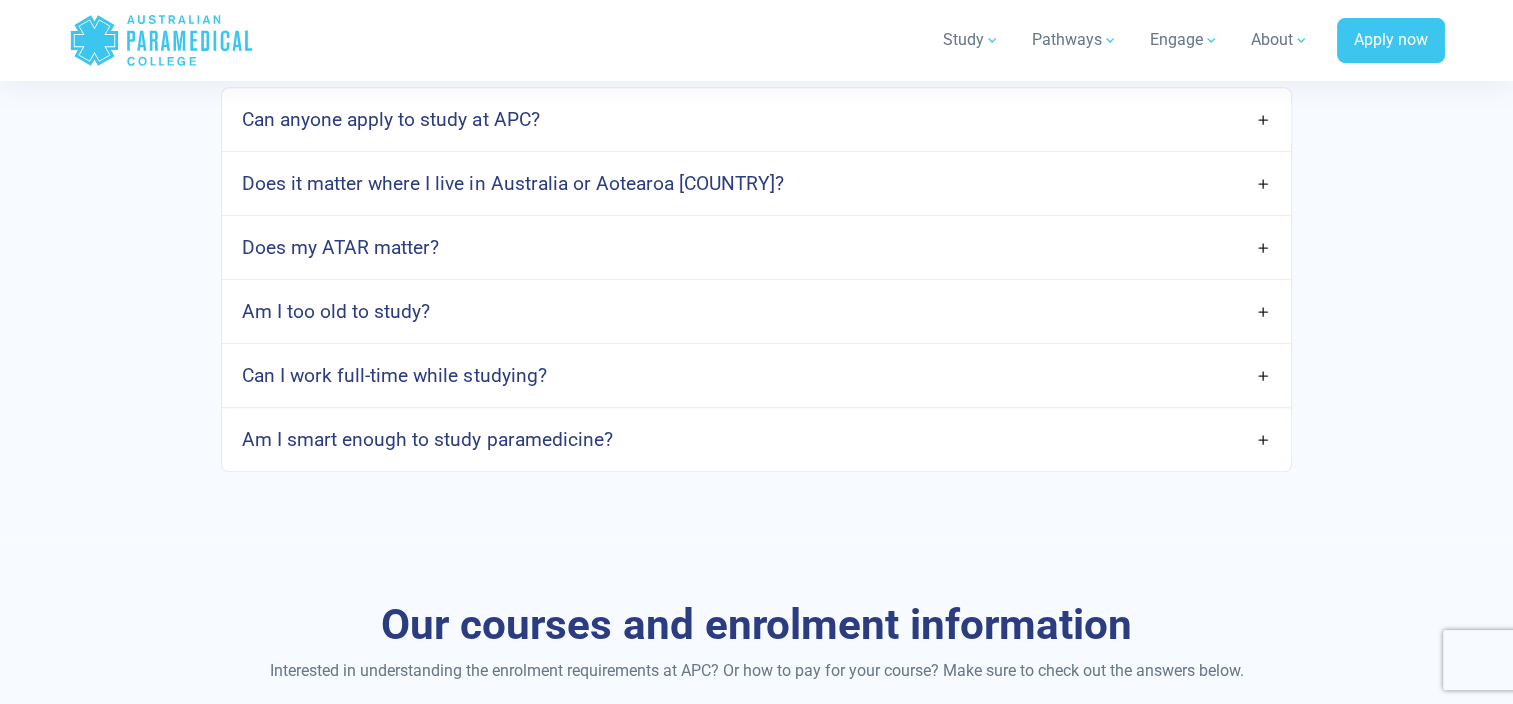 click on "Does my ATAR matter?" at bounding box center [756, 247] 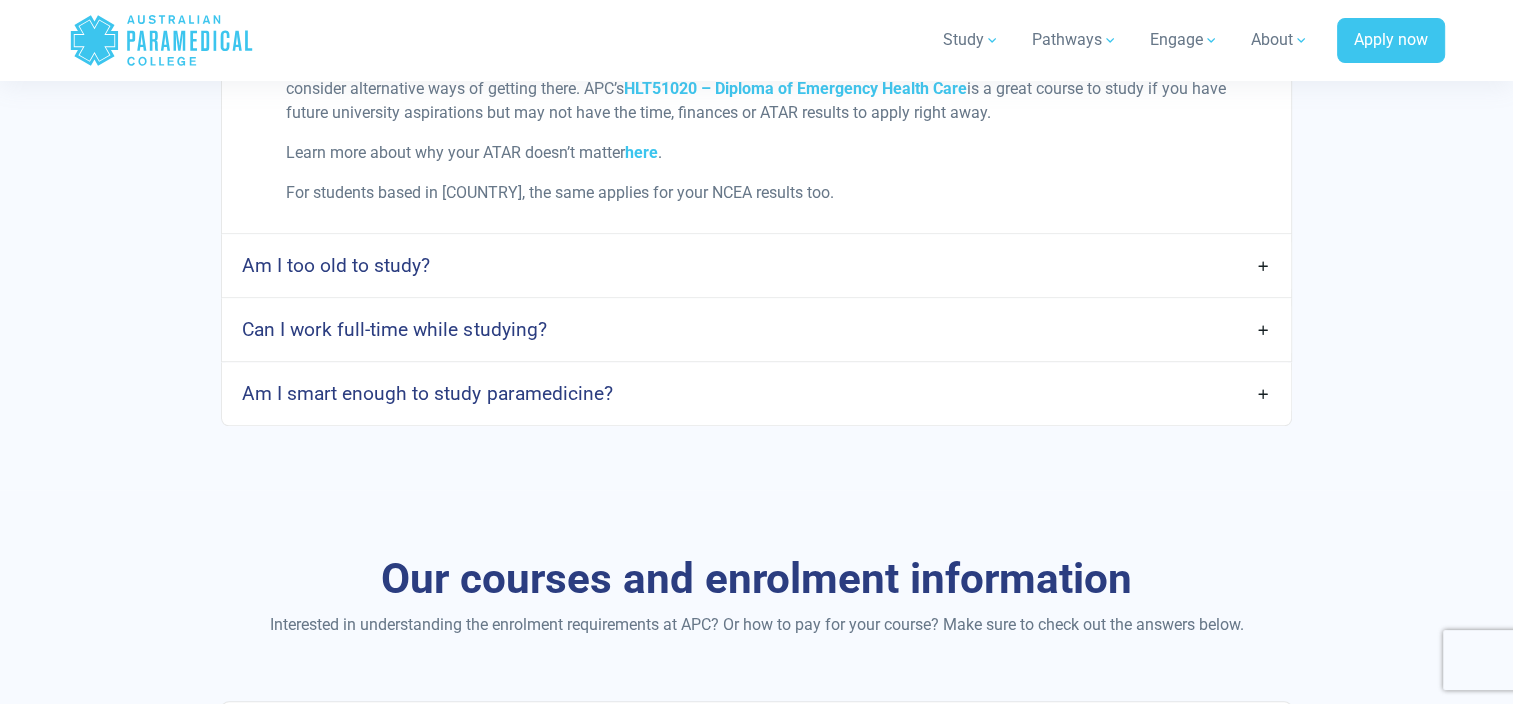 scroll, scrollTop: 1400, scrollLeft: 0, axis: vertical 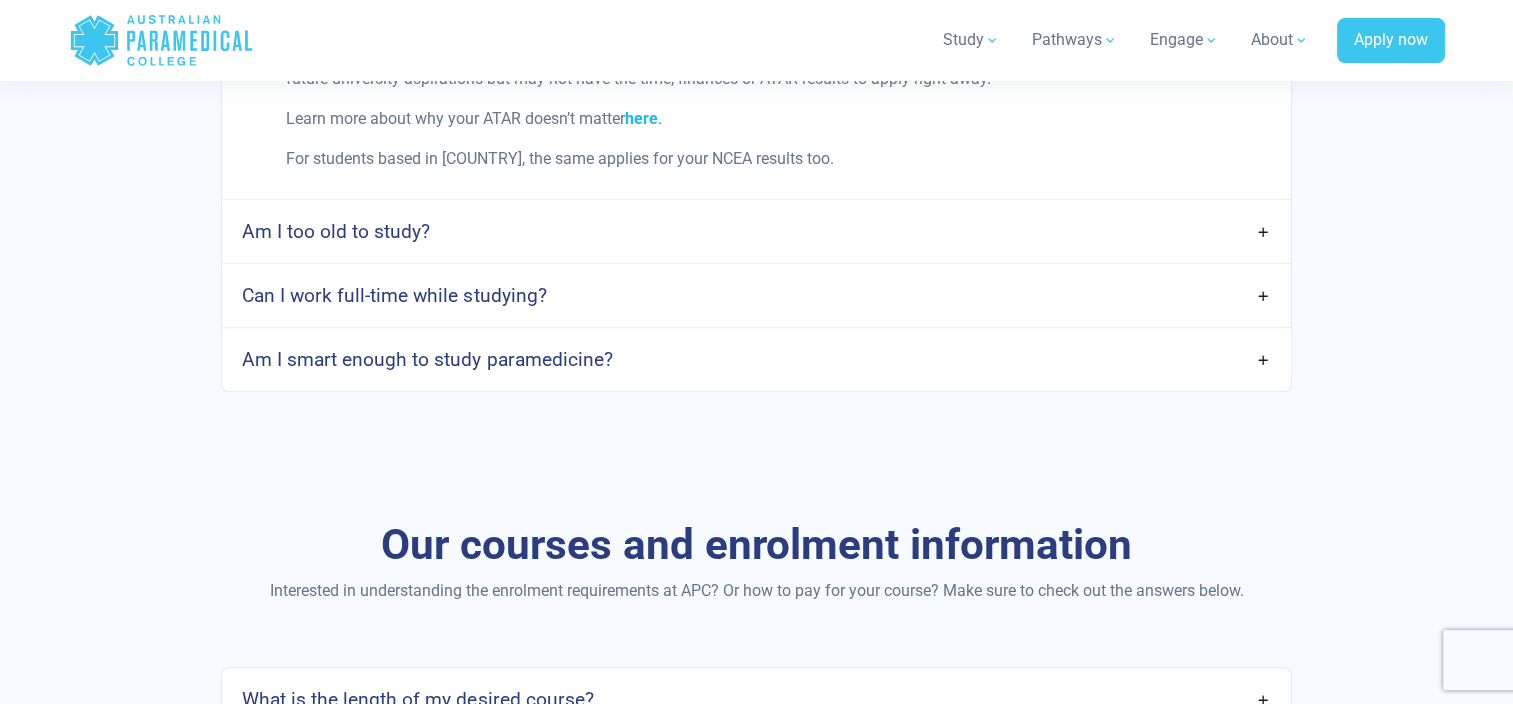 click on "here" at bounding box center [641, 118] 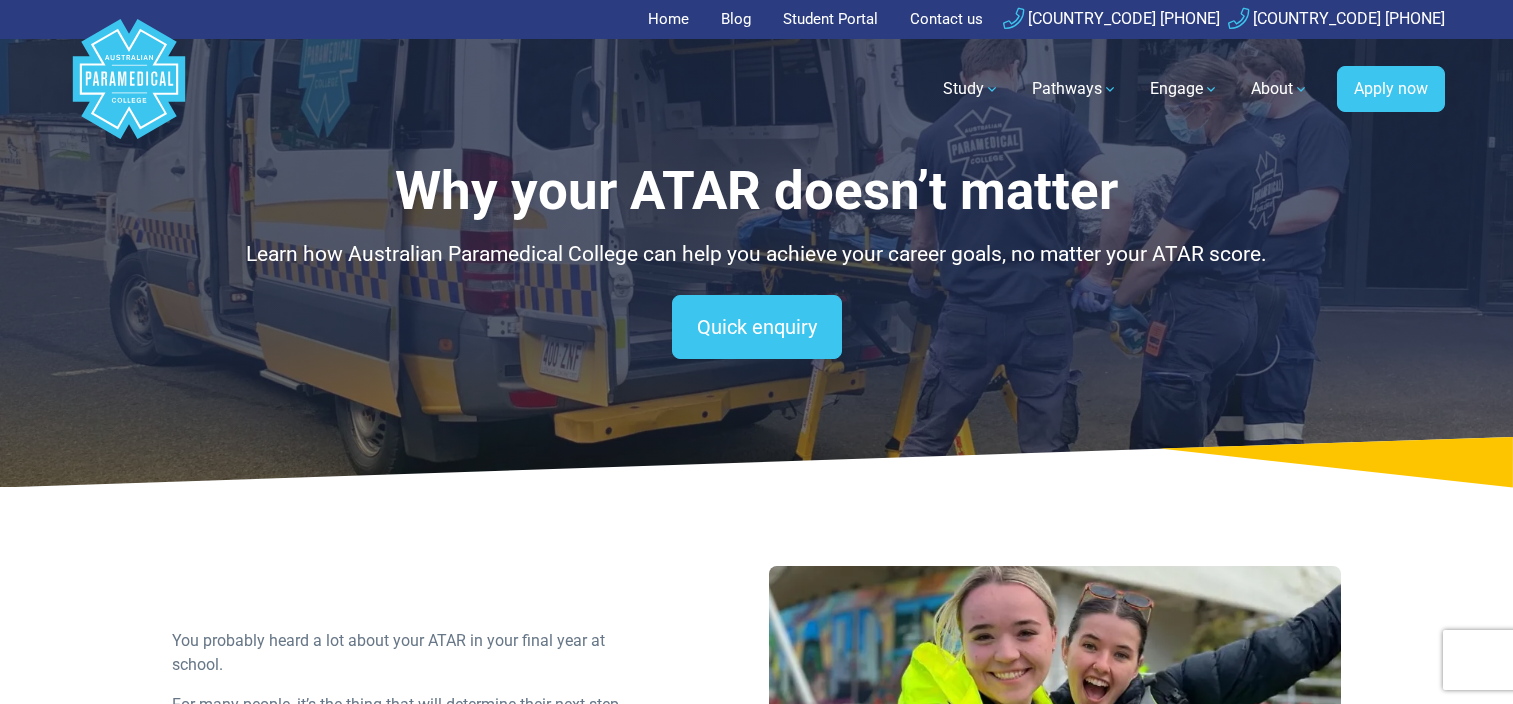 scroll, scrollTop: 139, scrollLeft: 0, axis: vertical 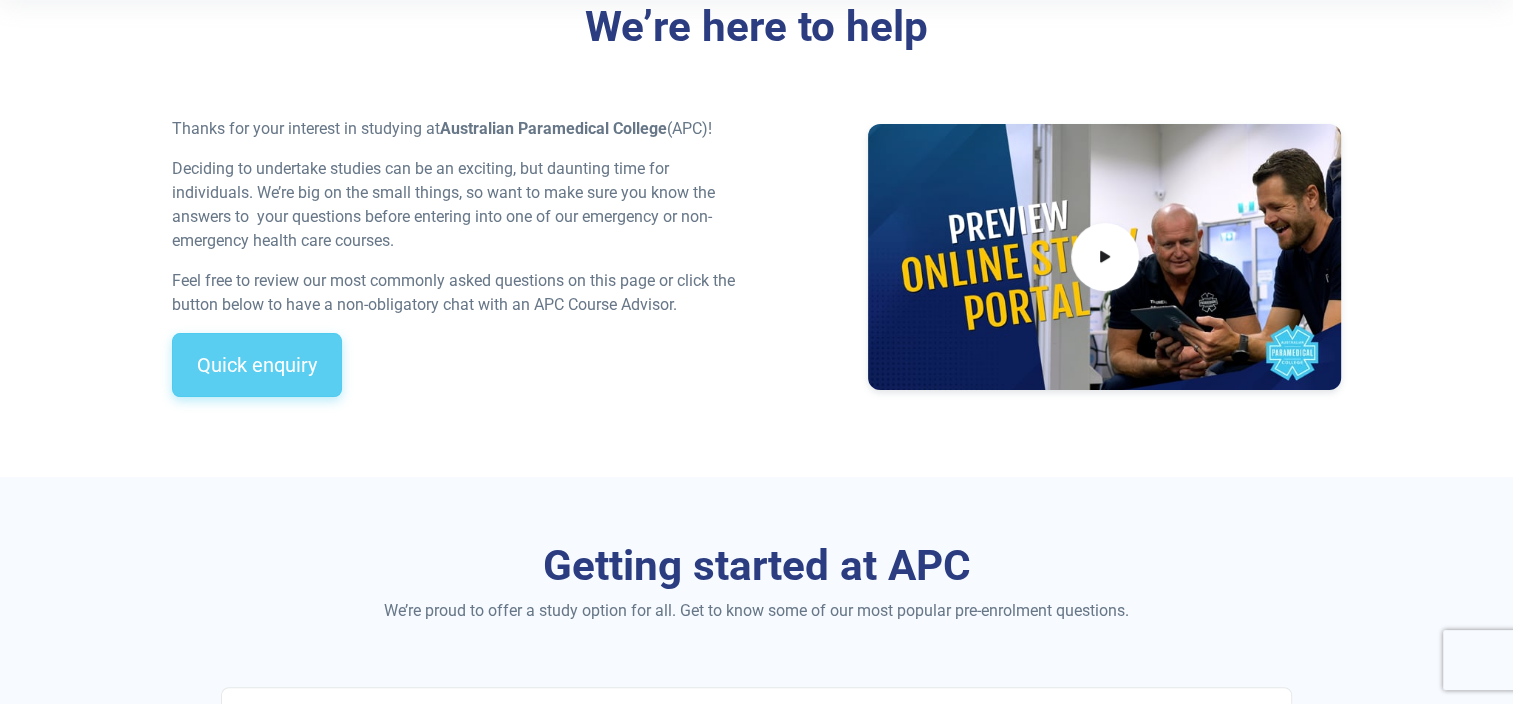 click on "Quick enquiry" at bounding box center [257, 365] 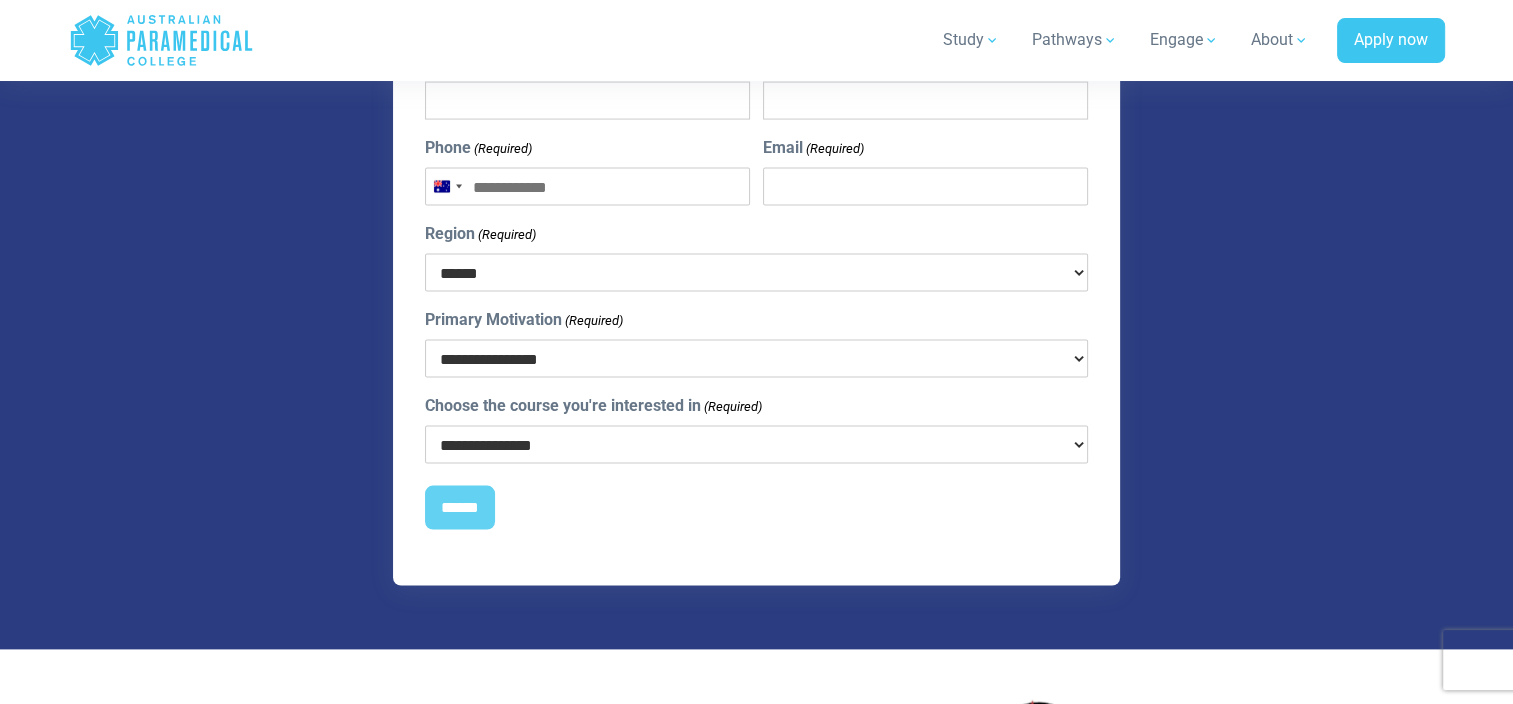 scroll, scrollTop: 4227, scrollLeft: 0, axis: vertical 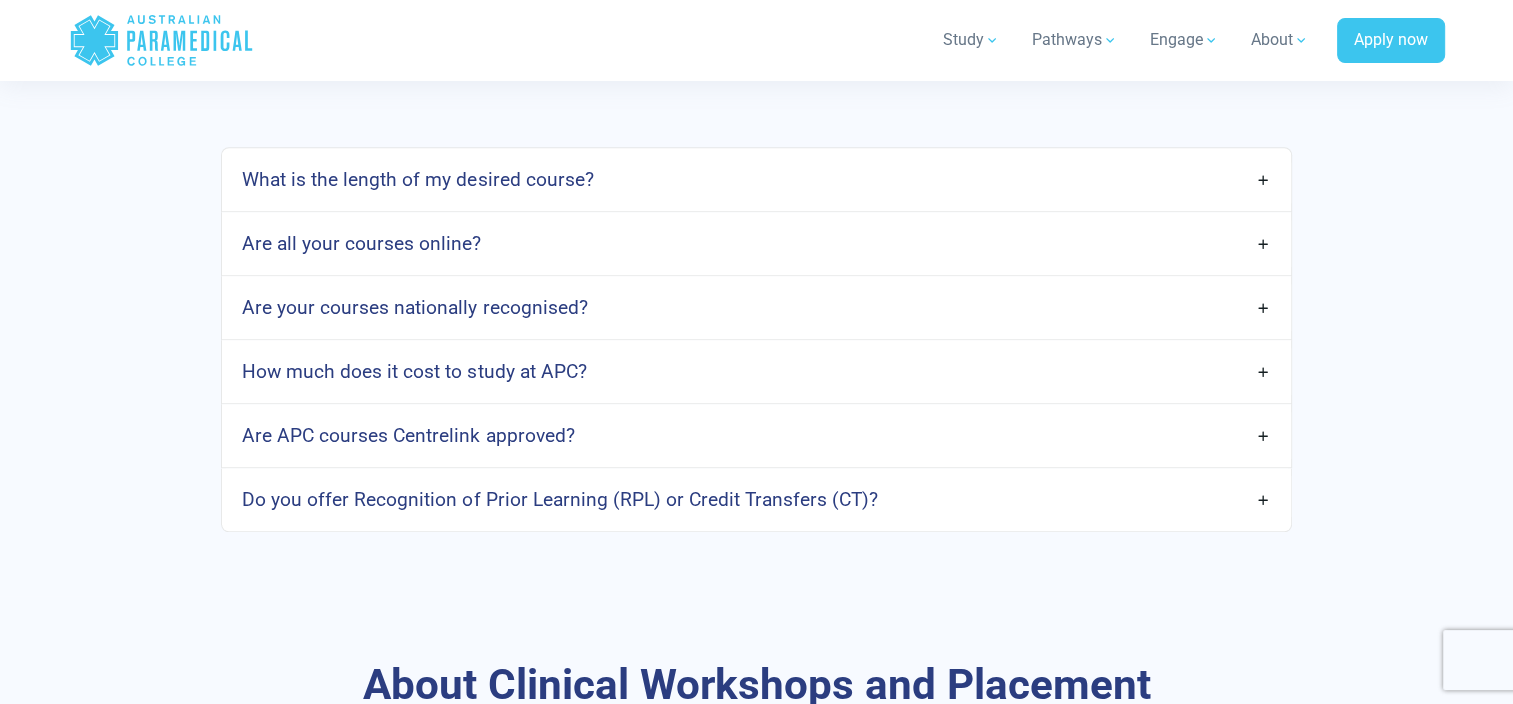click on "How much does it cost to study at APC?" at bounding box center (414, 371) 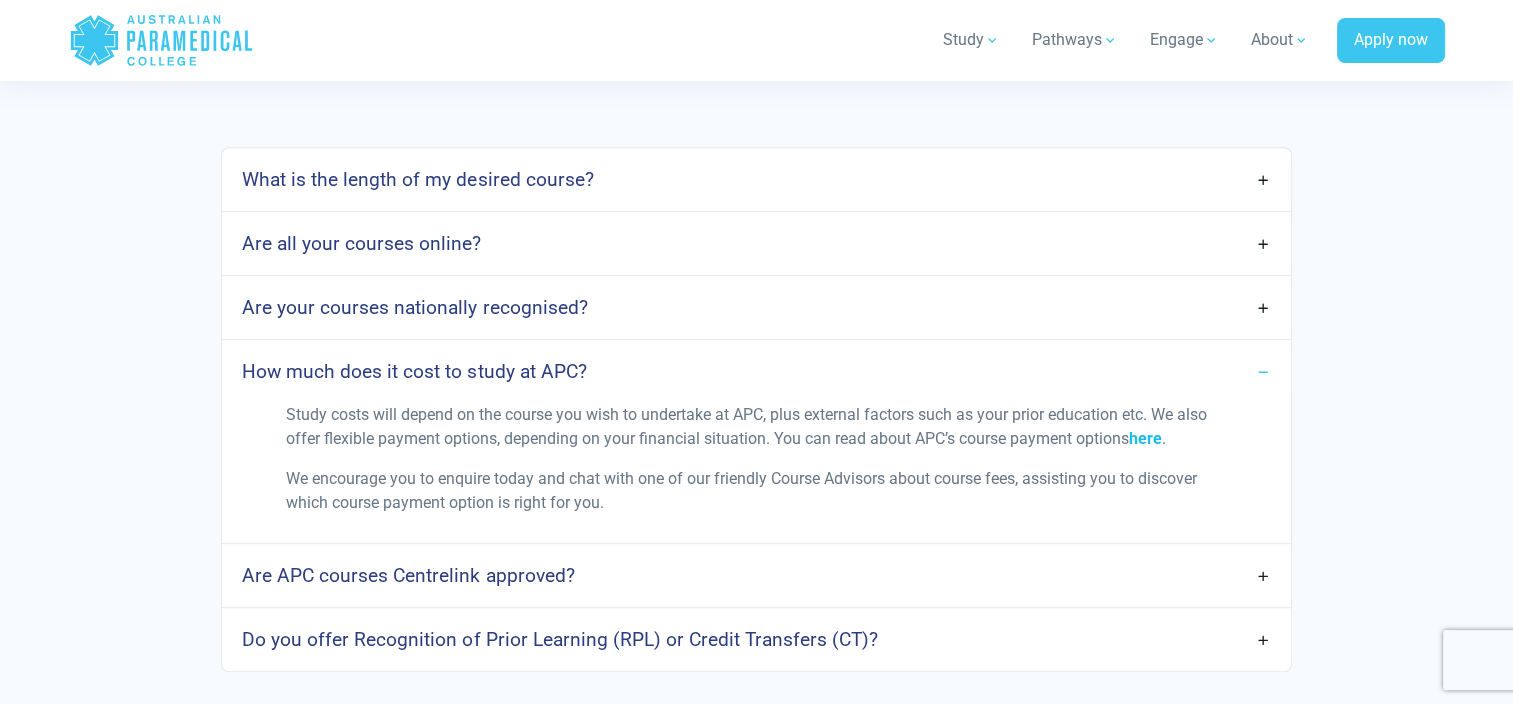 click on "here" at bounding box center (1145, 438) 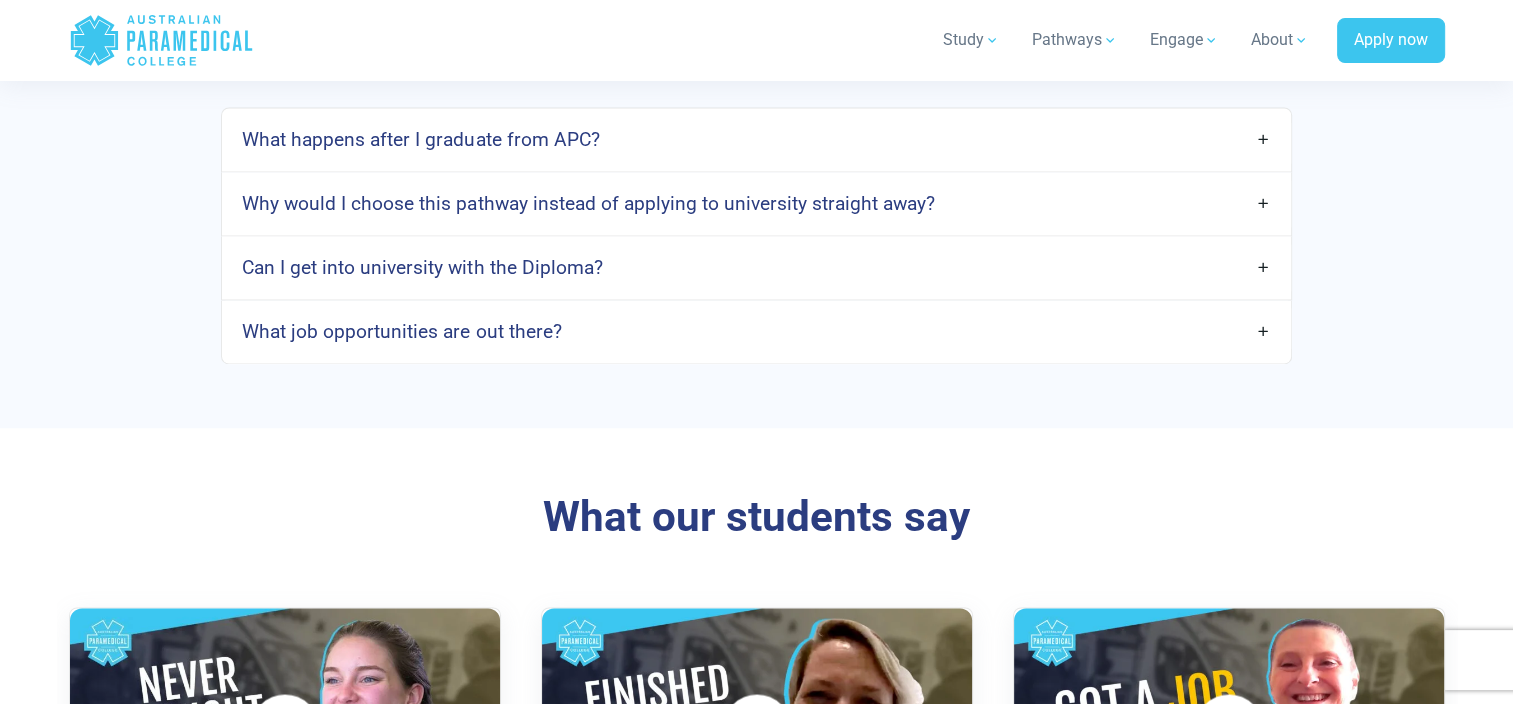 scroll, scrollTop: 3100, scrollLeft: 0, axis: vertical 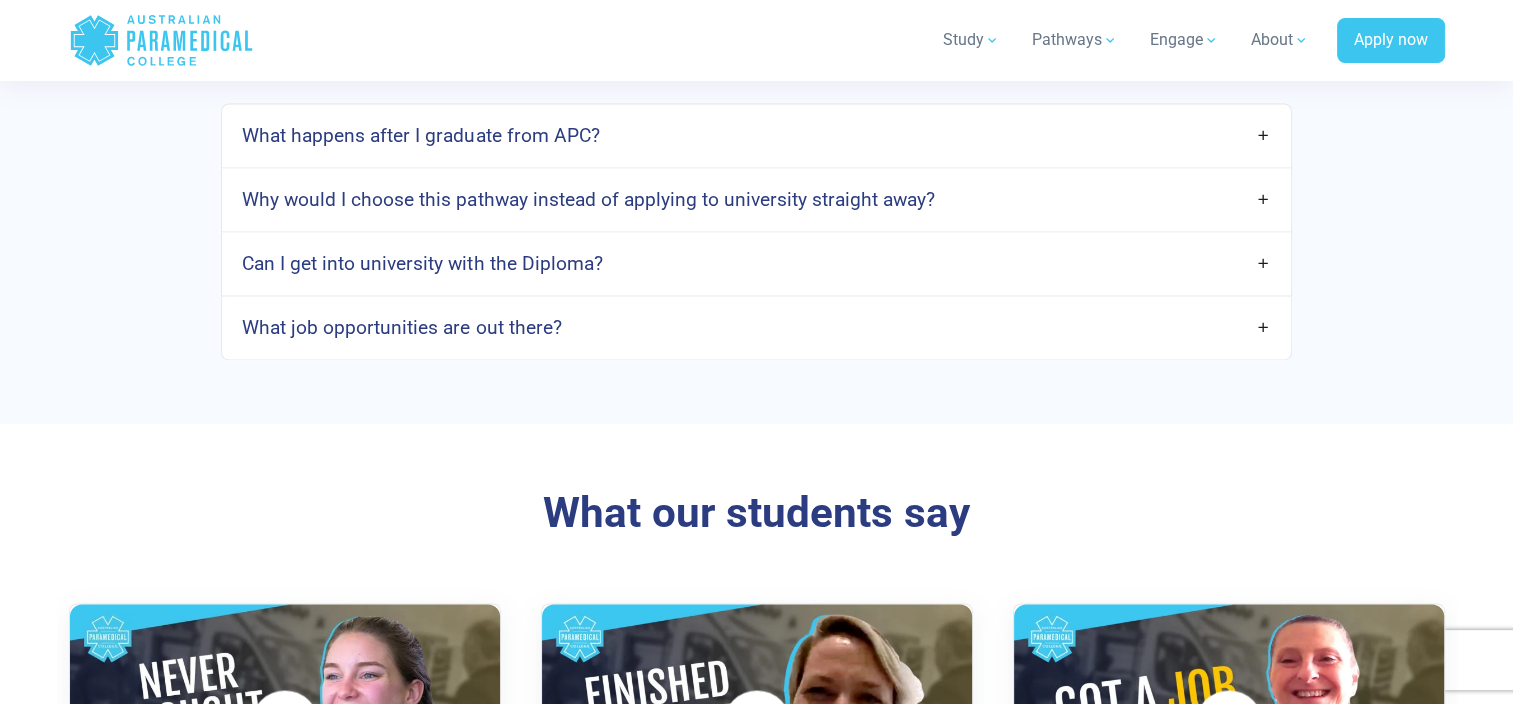 click on "What happens after I graduate from APC?" at bounding box center (420, 135) 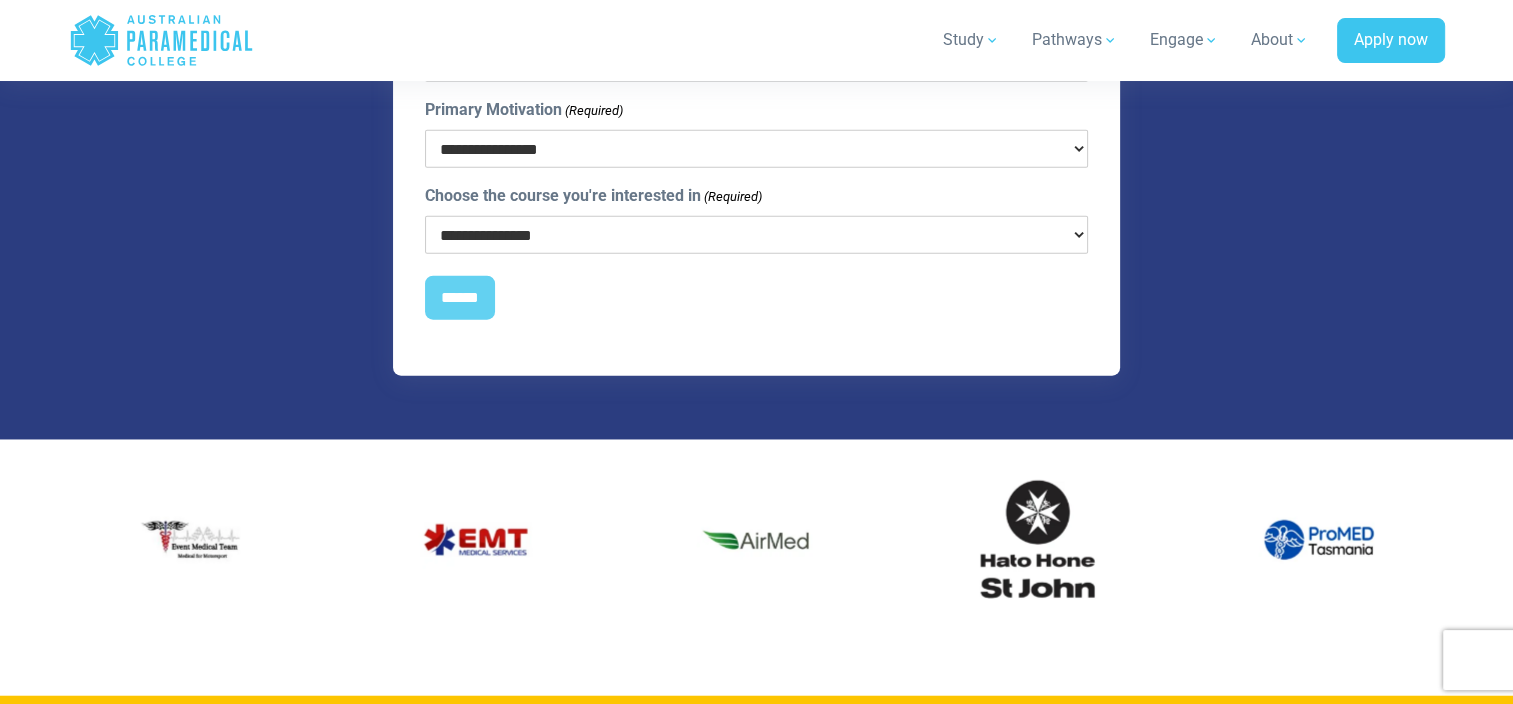 scroll, scrollTop: 4600, scrollLeft: 0, axis: vertical 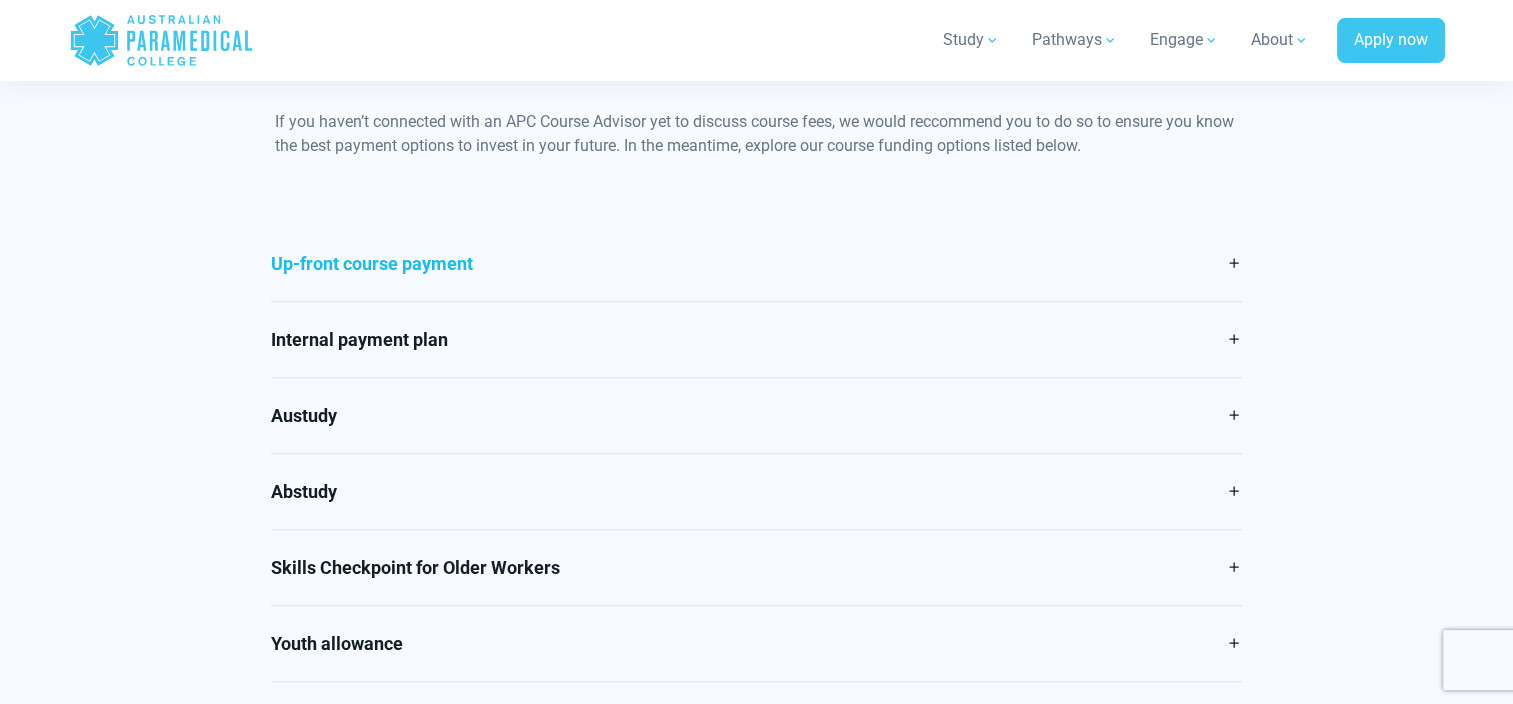 click on "Up-front course payment" at bounding box center (756, 263) 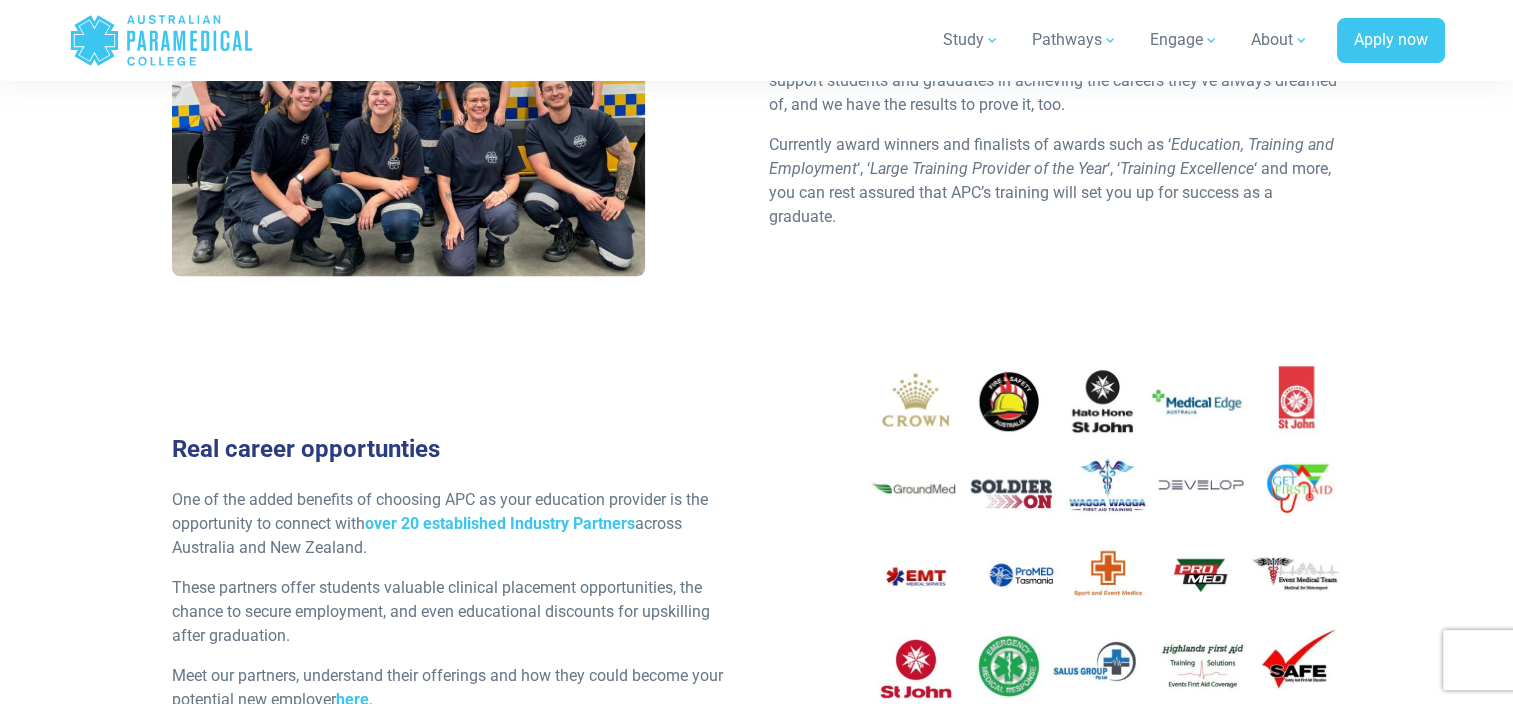 scroll, scrollTop: 2400, scrollLeft: 0, axis: vertical 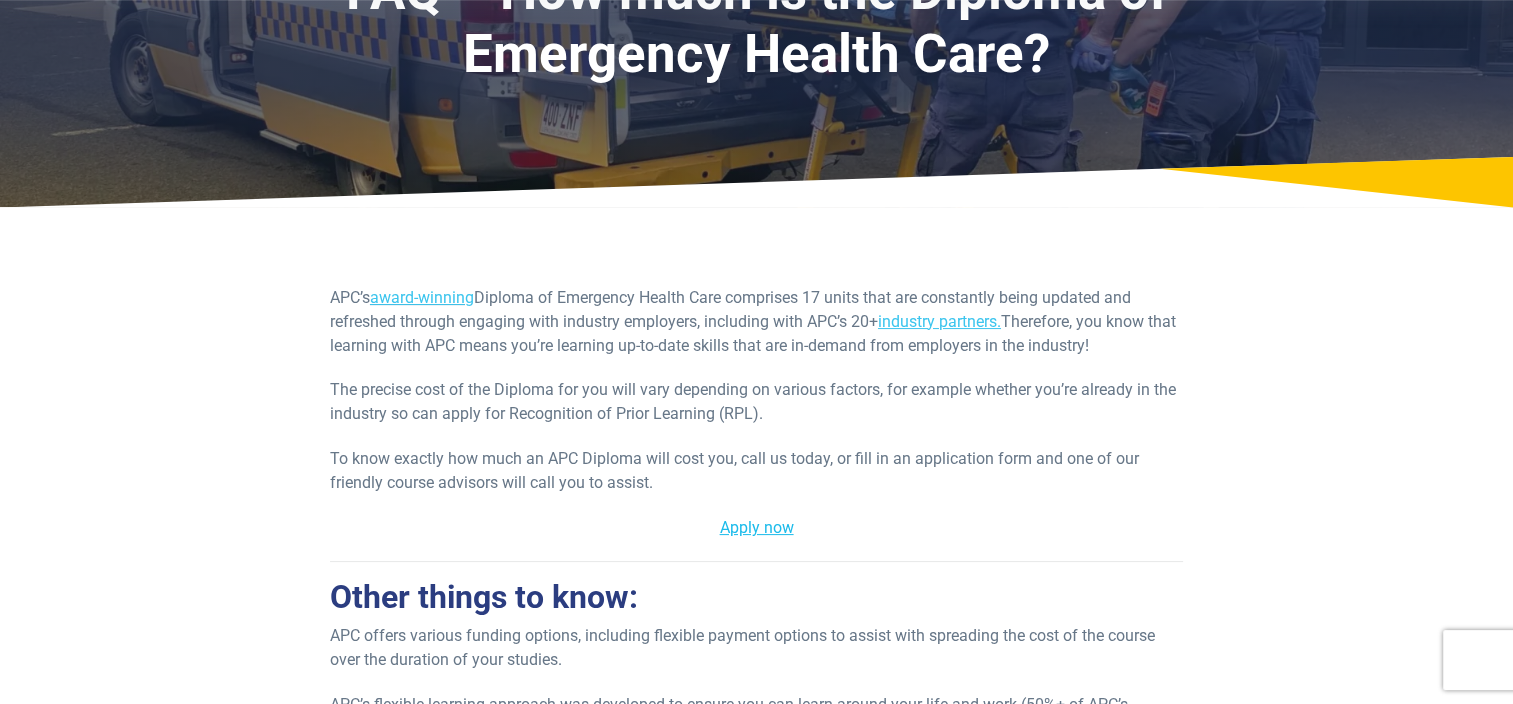 click on "Apply now" at bounding box center [757, 527] 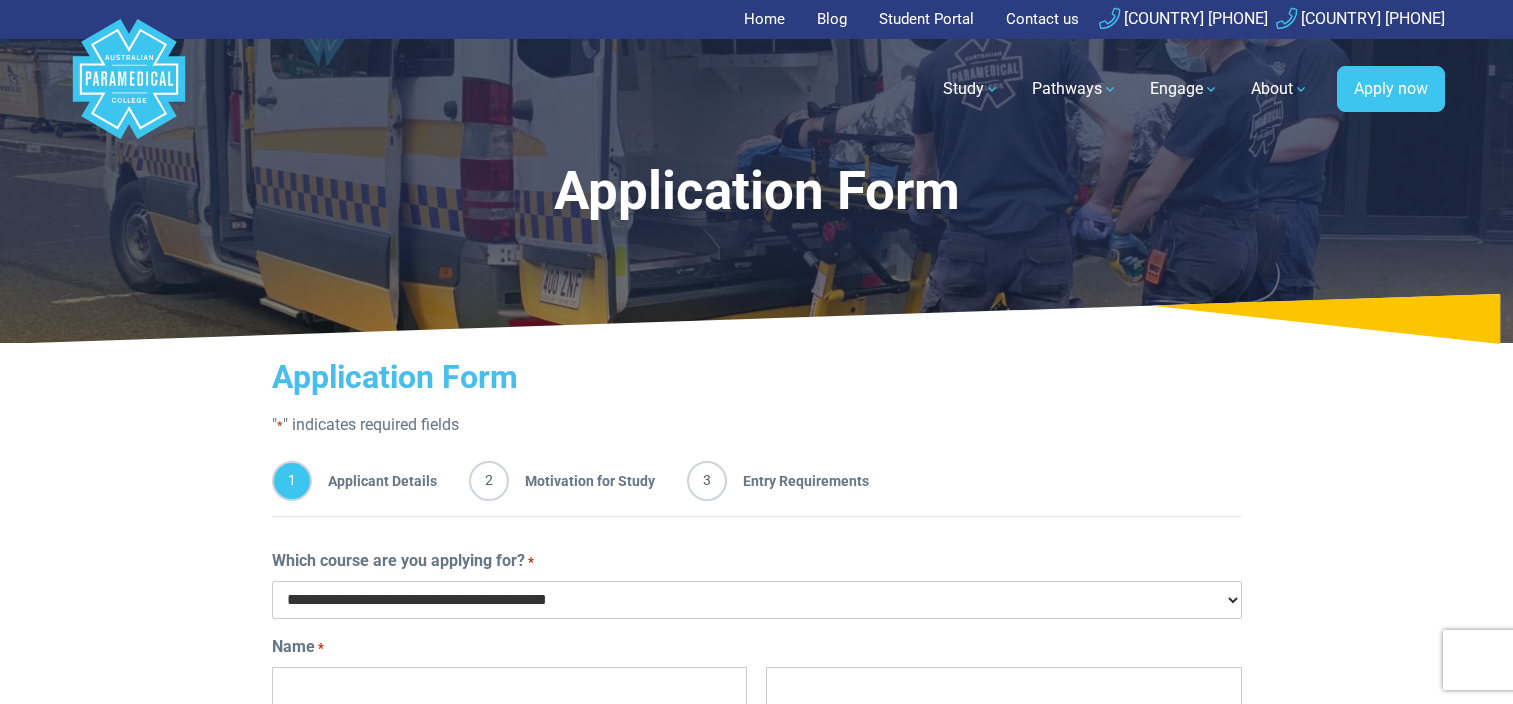 scroll, scrollTop: 0, scrollLeft: 0, axis: both 